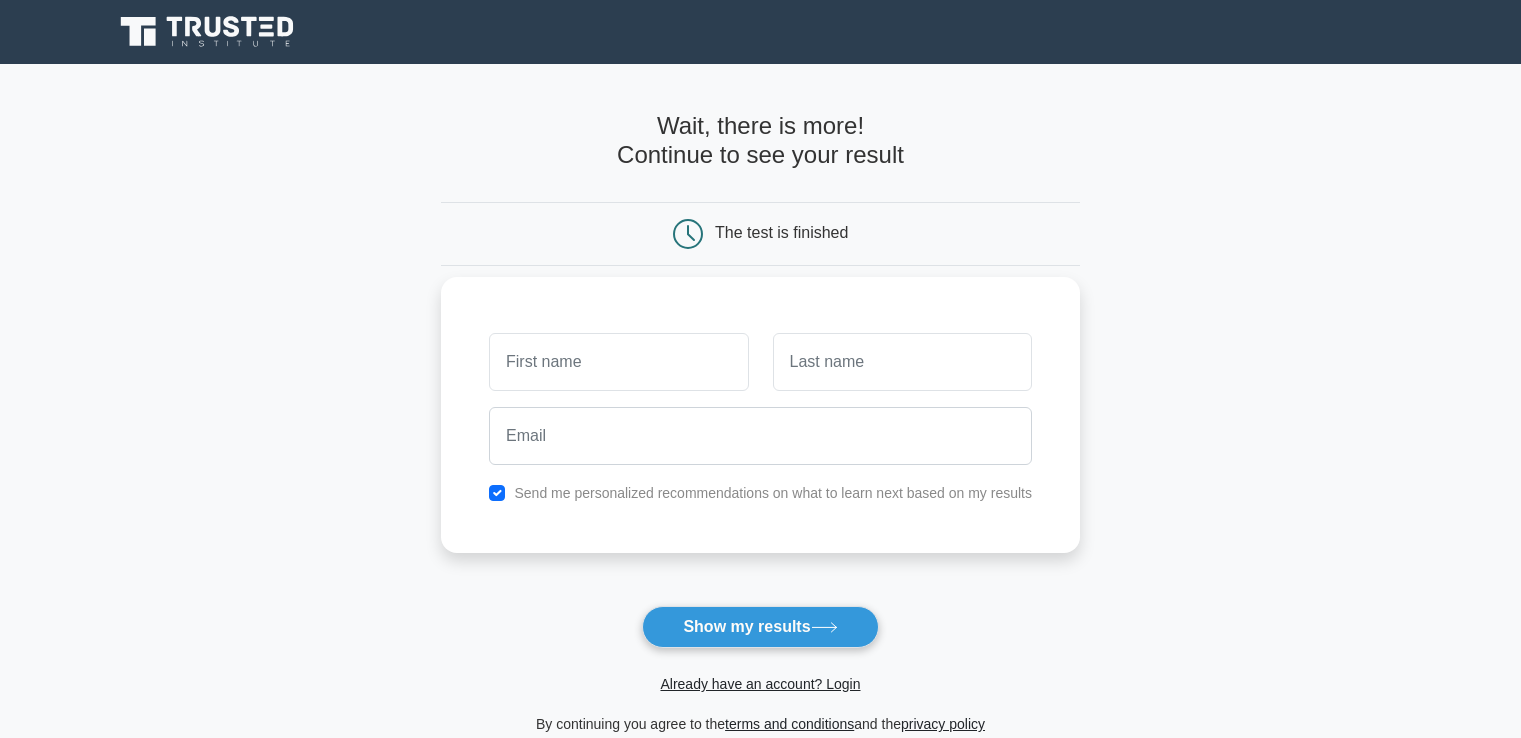 scroll, scrollTop: 0, scrollLeft: 0, axis: both 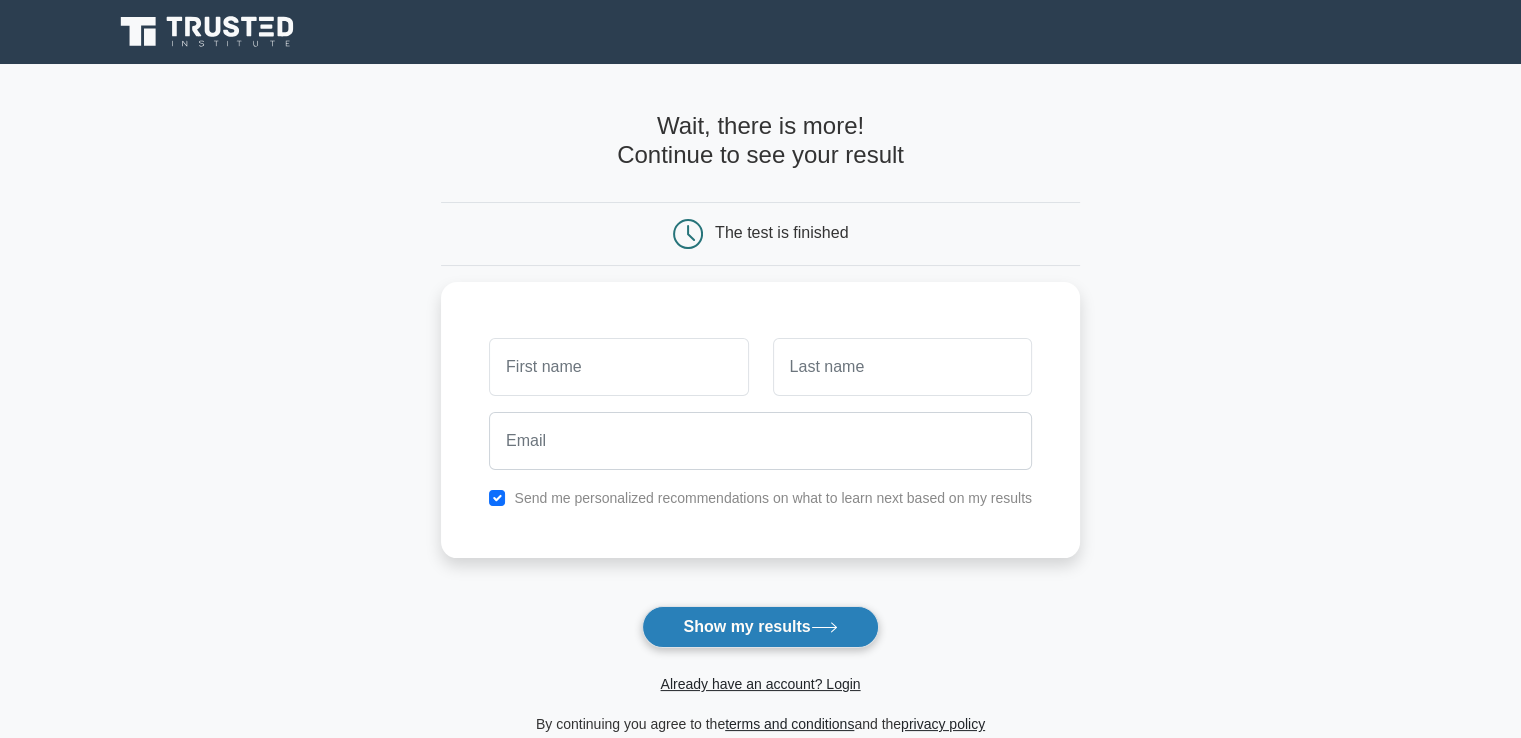 click on "Show my results" at bounding box center (760, 627) 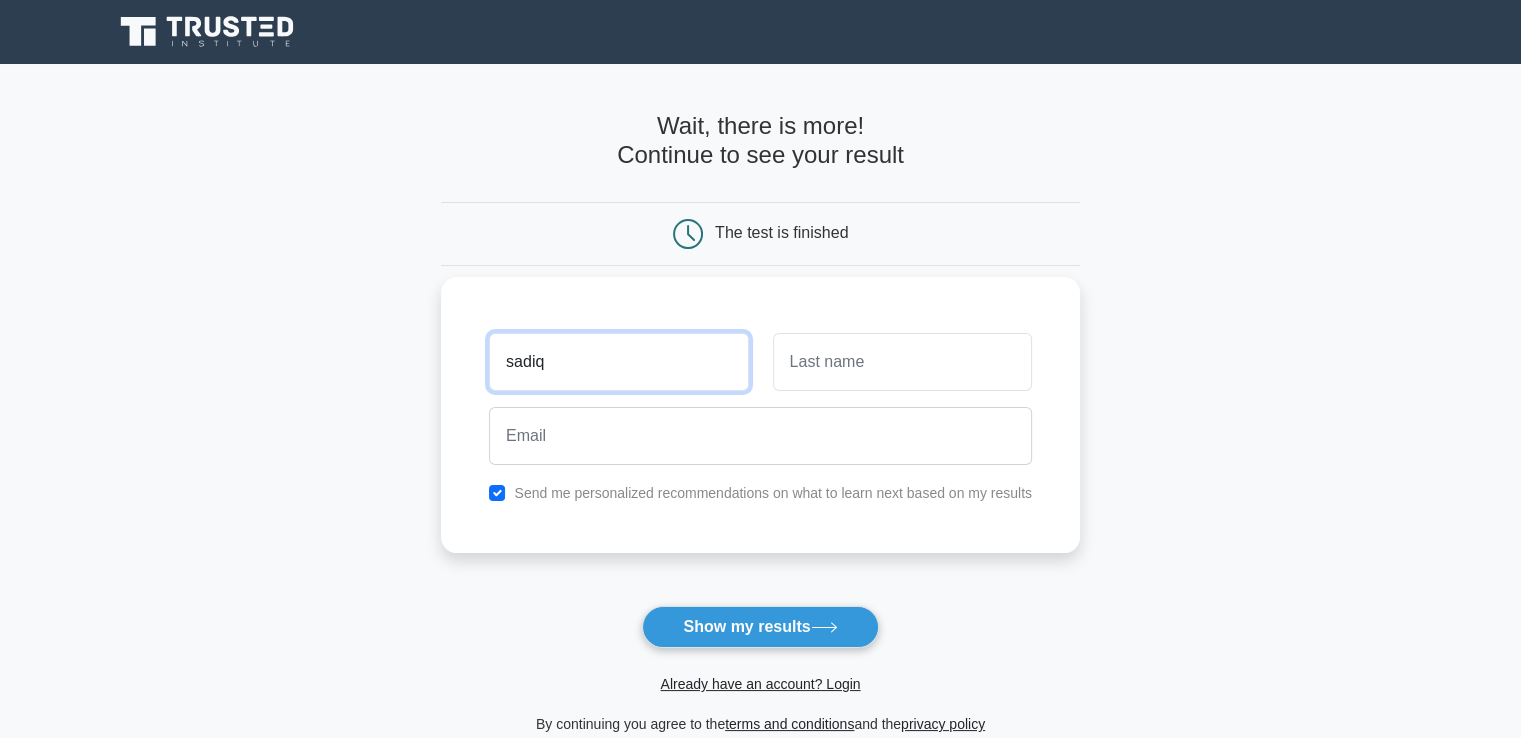 type on "sadiq" 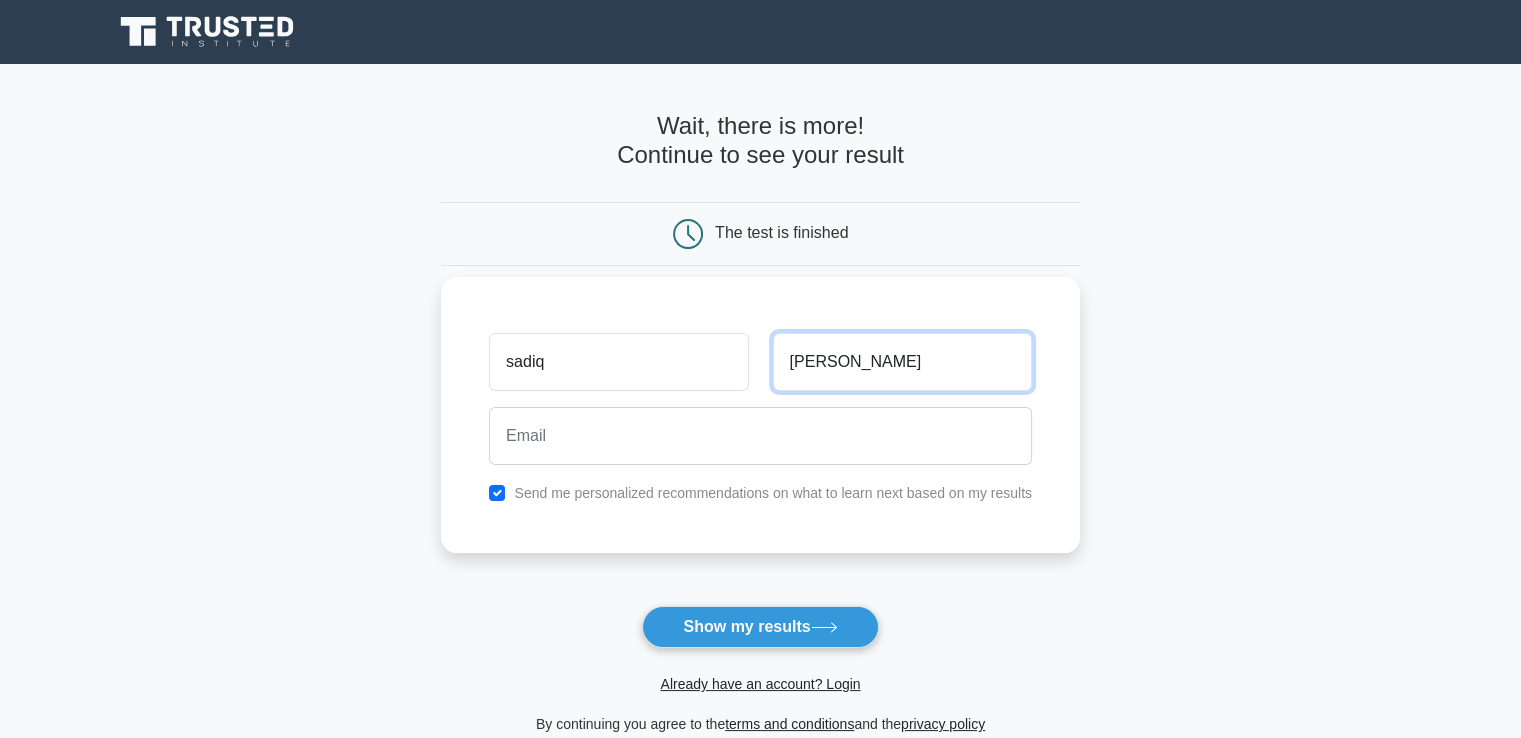 type on "yusuf" 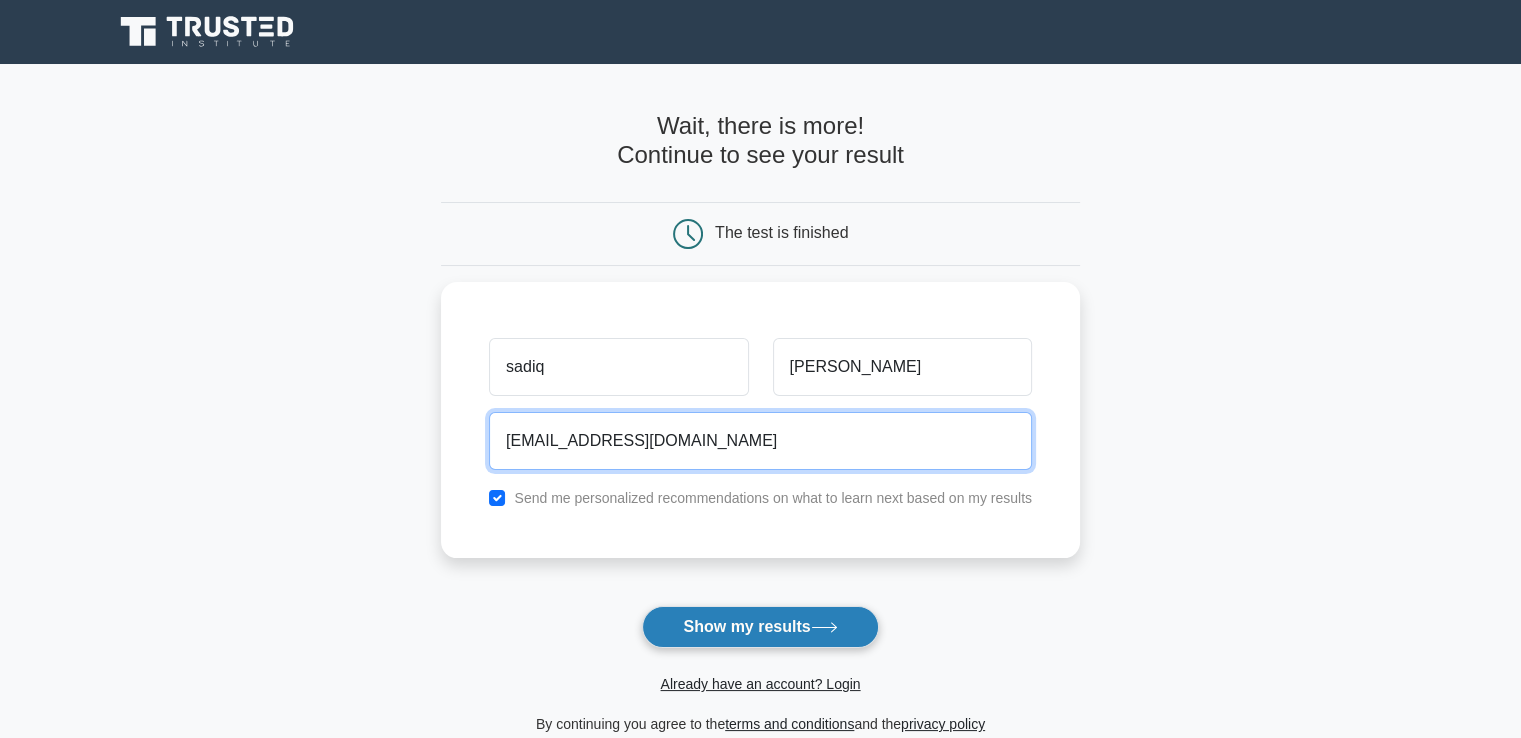 type on "sadiqyusuf3@hotmail.com" 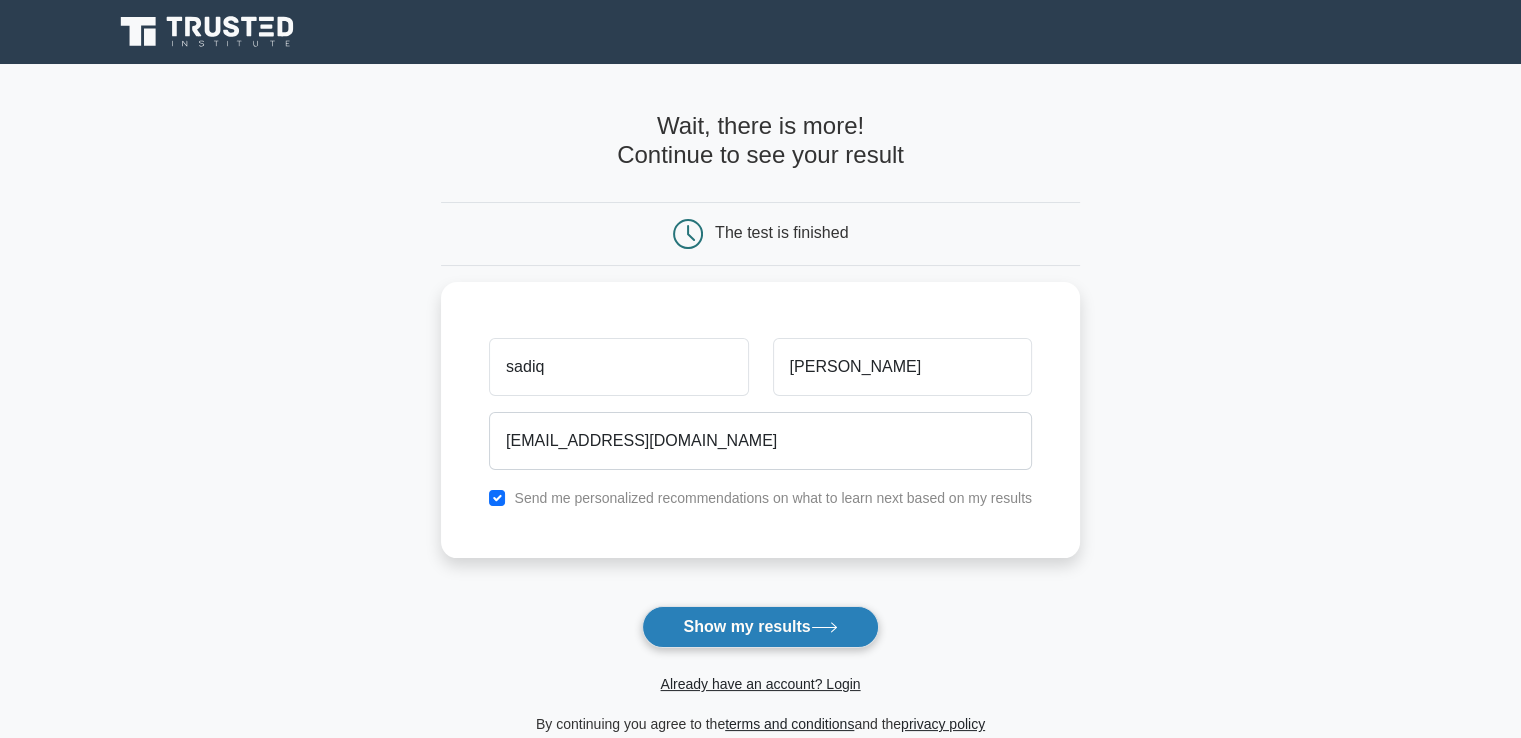 click on "Show my results" at bounding box center [760, 627] 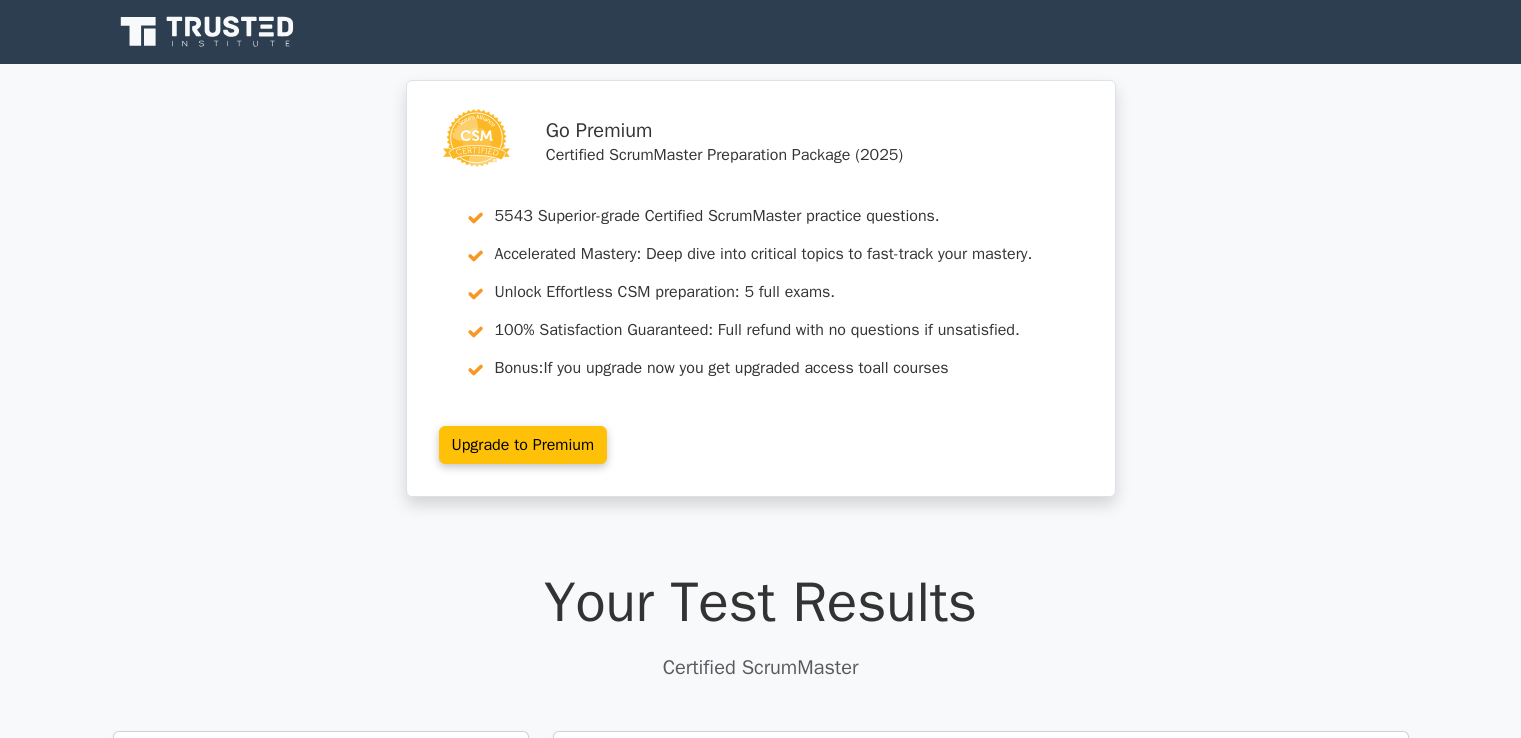 scroll, scrollTop: 0, scrollLeft: 0, axis: both 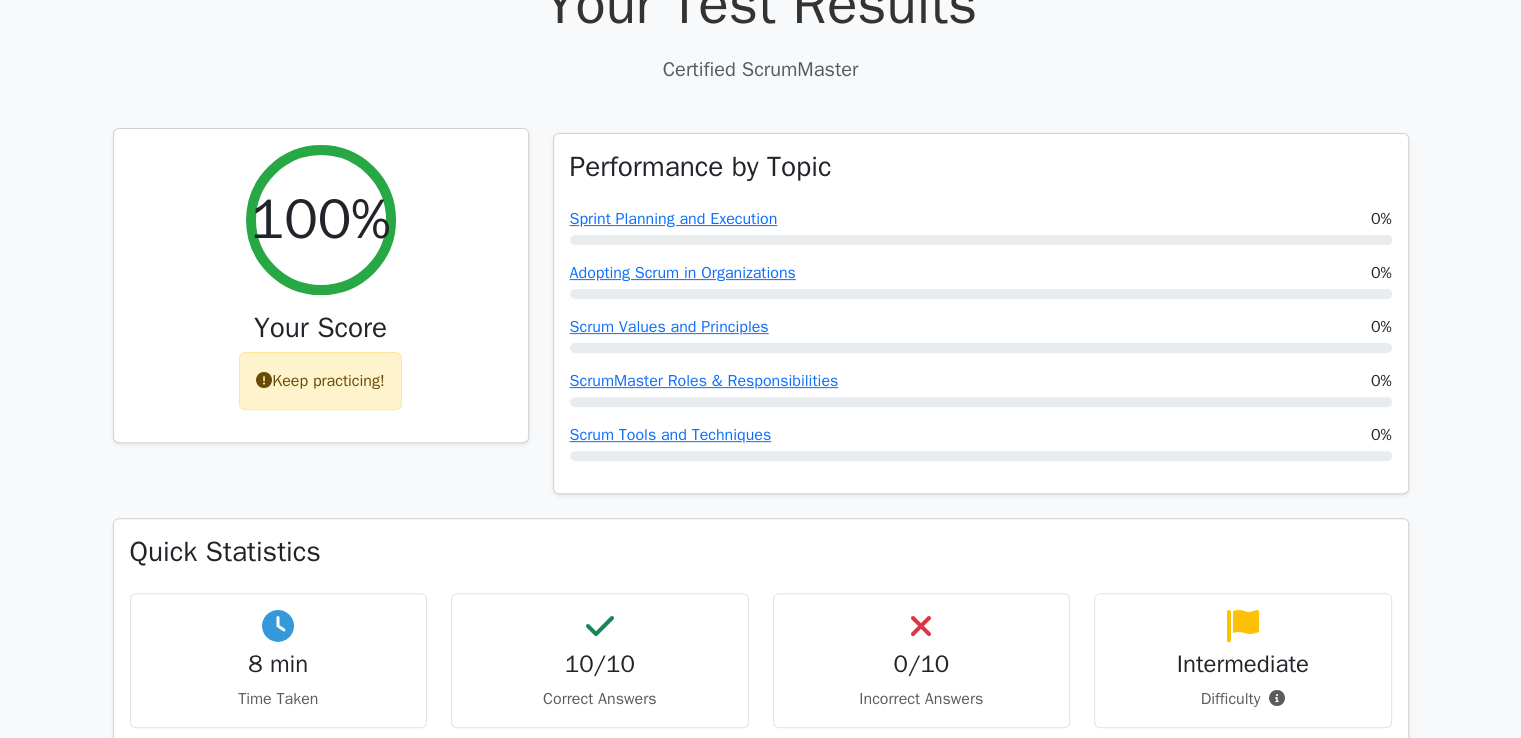 click on "Keep practicing!" at bounding box center (320, 381) 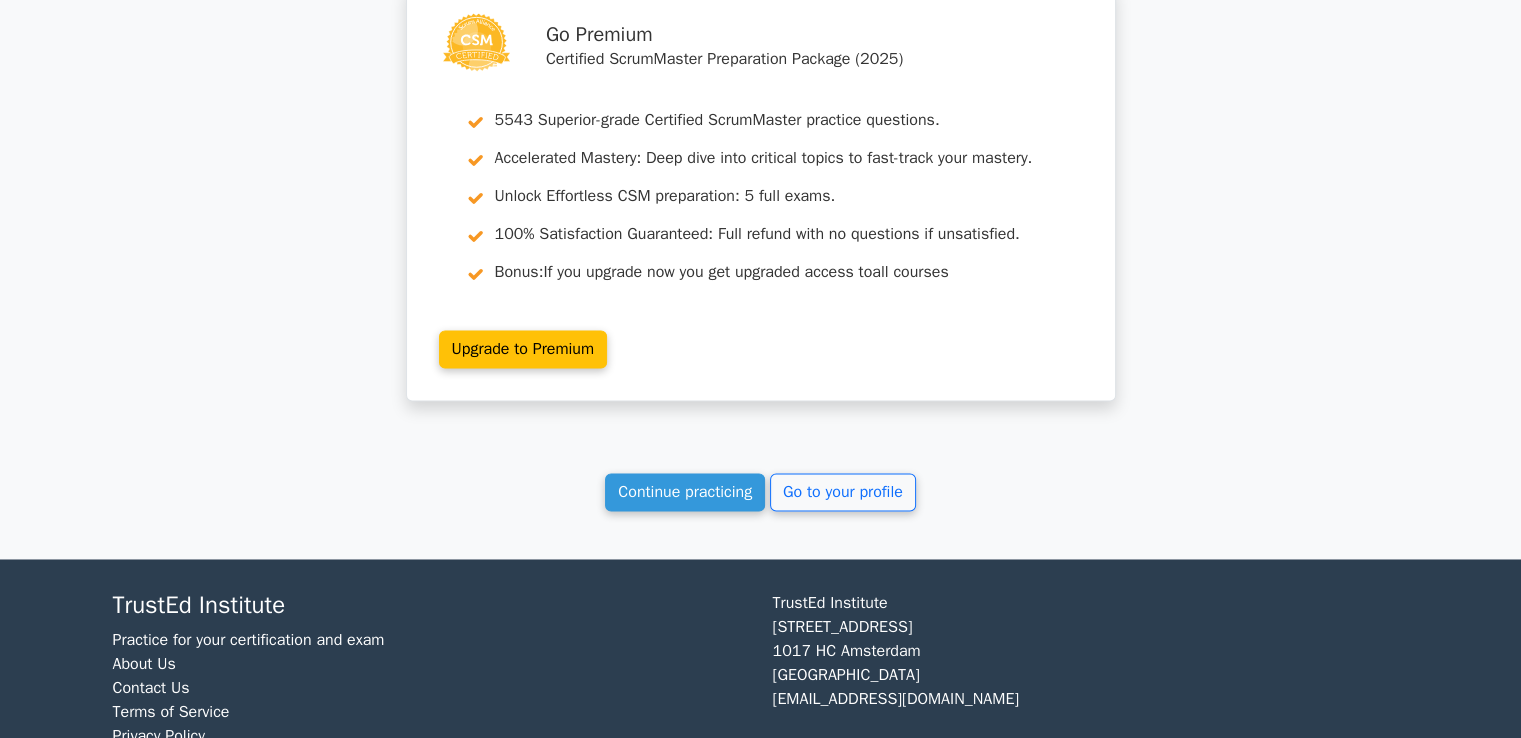 scroll, scrollTop: 3088, scrollLeft: 0, axis: vertical 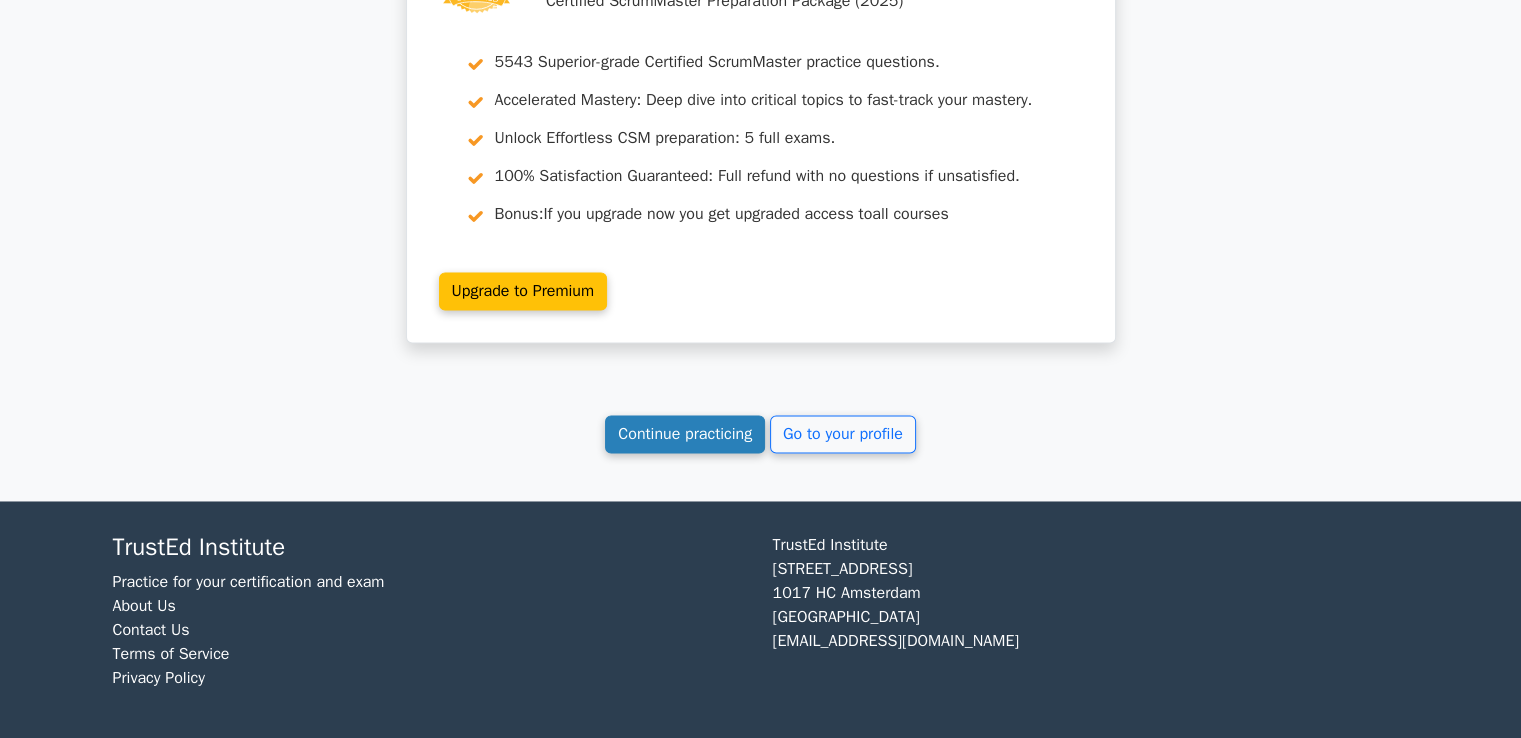 click on "Continue practicing" at bounding box center [685, 434] 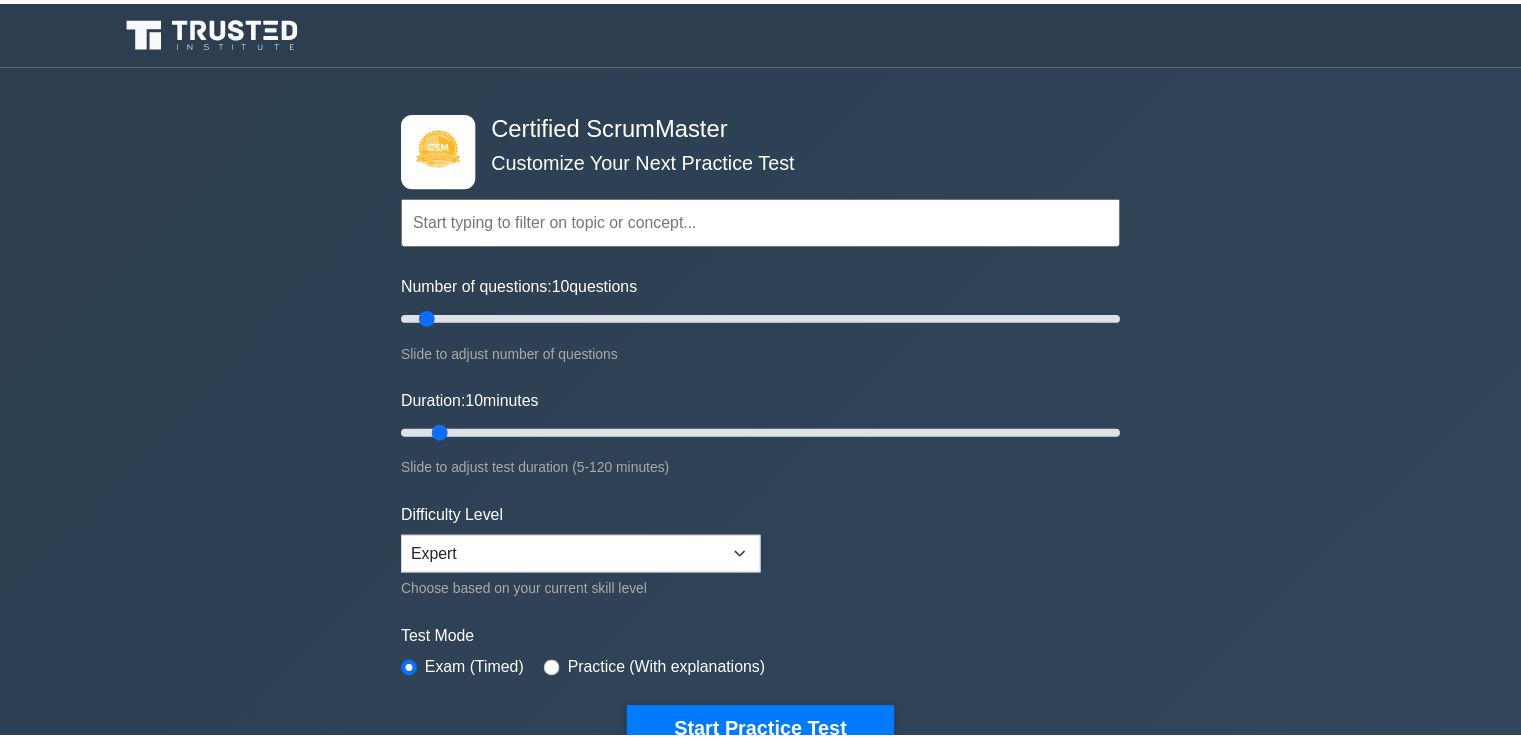 scroll, scrollTop: 0, scrollLeft: 0, axis: both 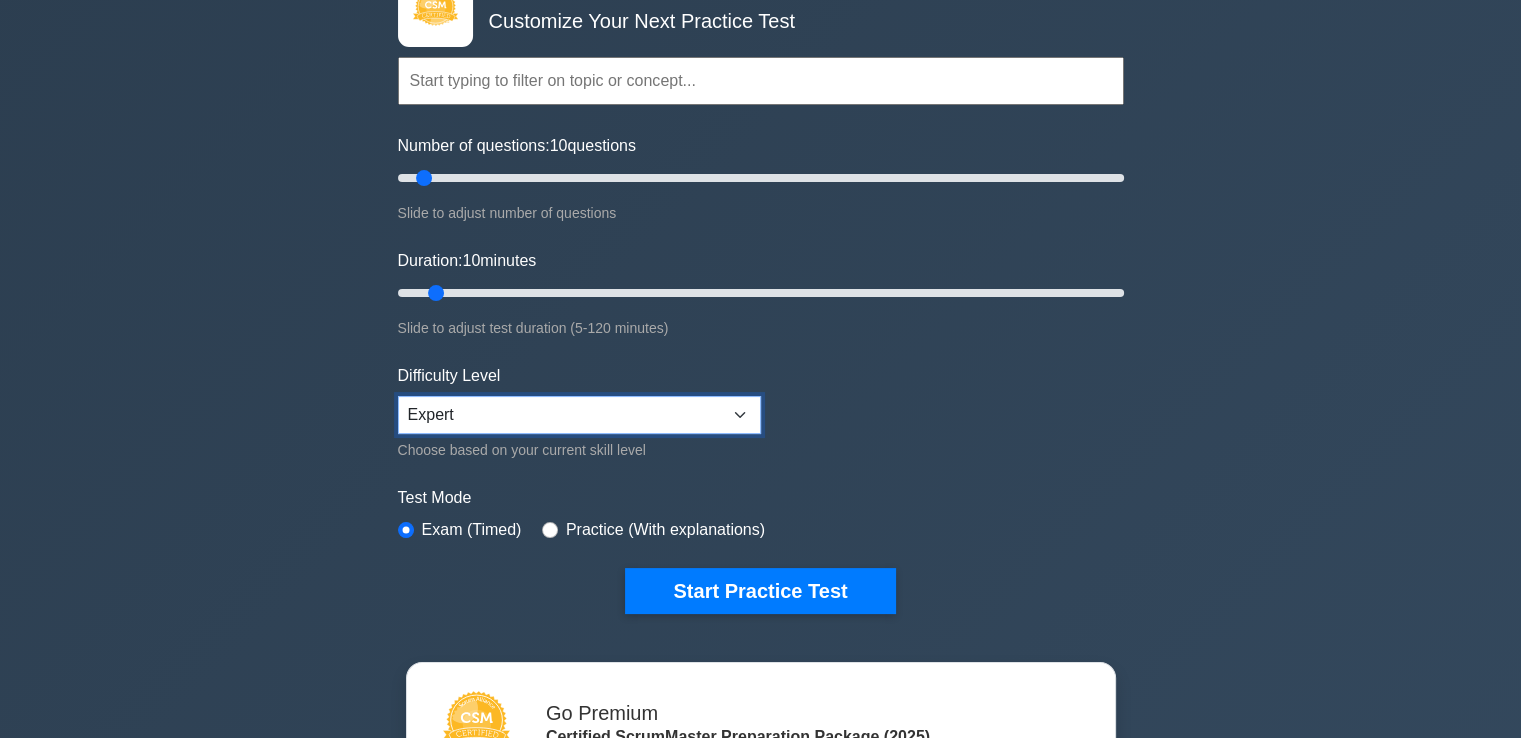 click on "Beginner
Intermediate
Expert" at bounding box center [579, 415] 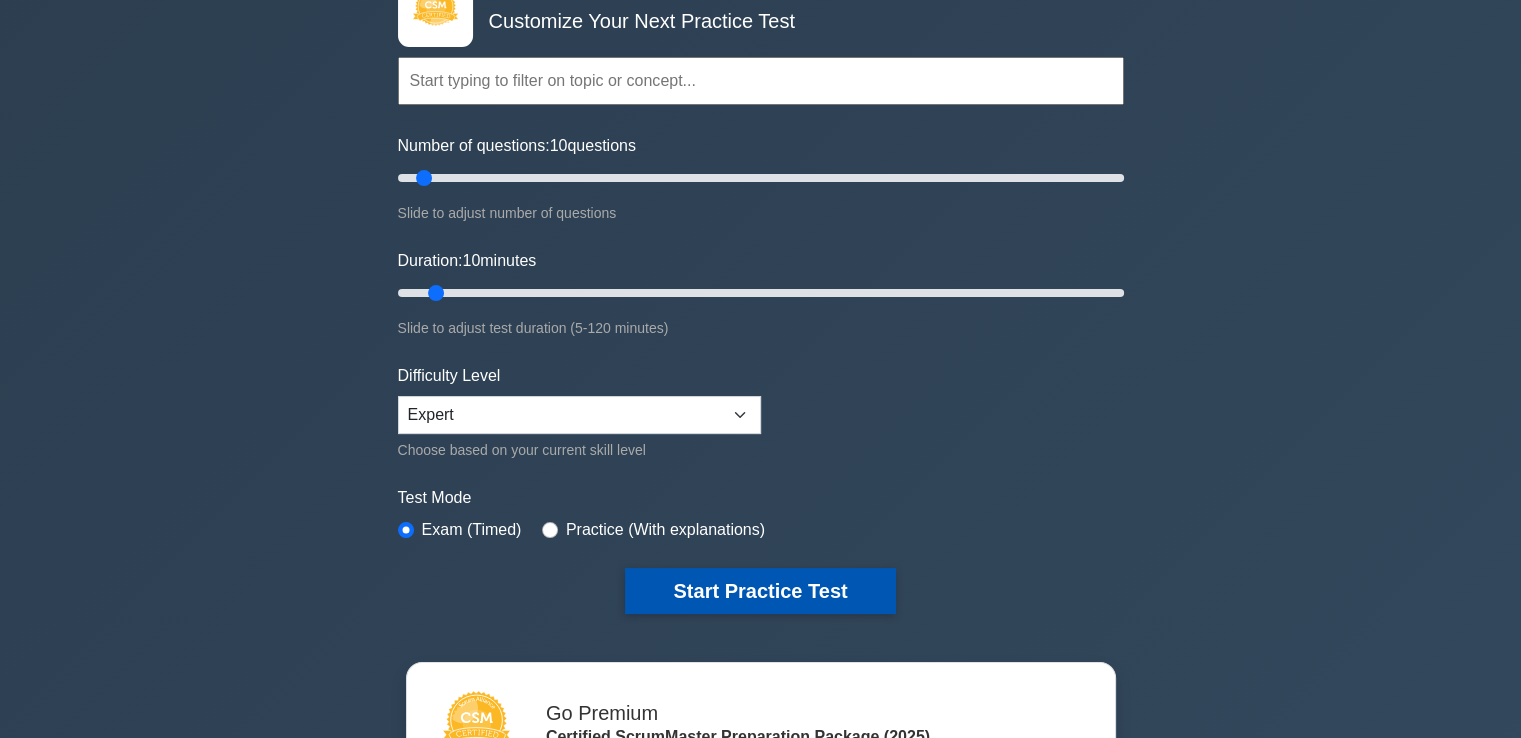 click on "Start Practice Test" at bounding box center (760, 591) 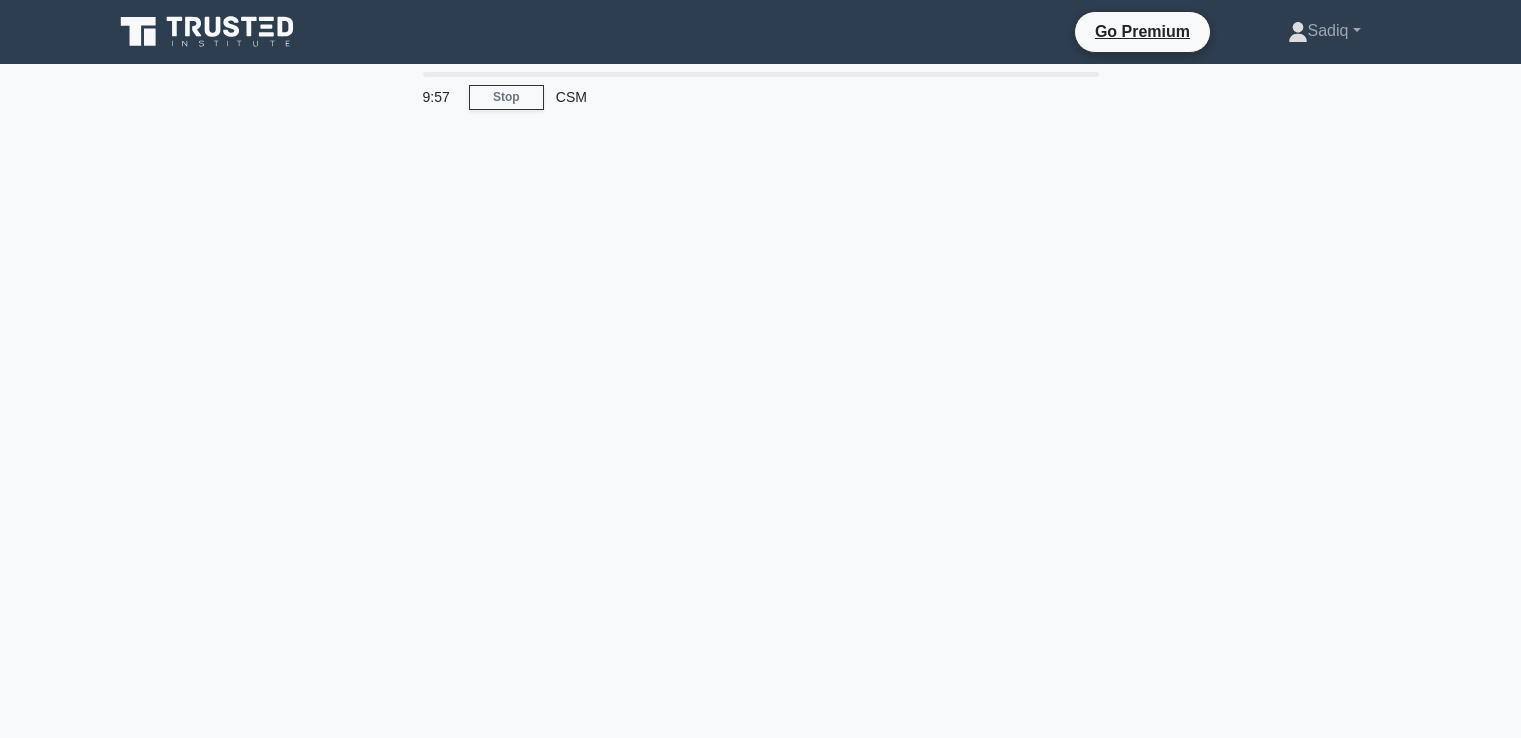 scroll, scrollTop: 0, scrollLeft: 0, axis: both 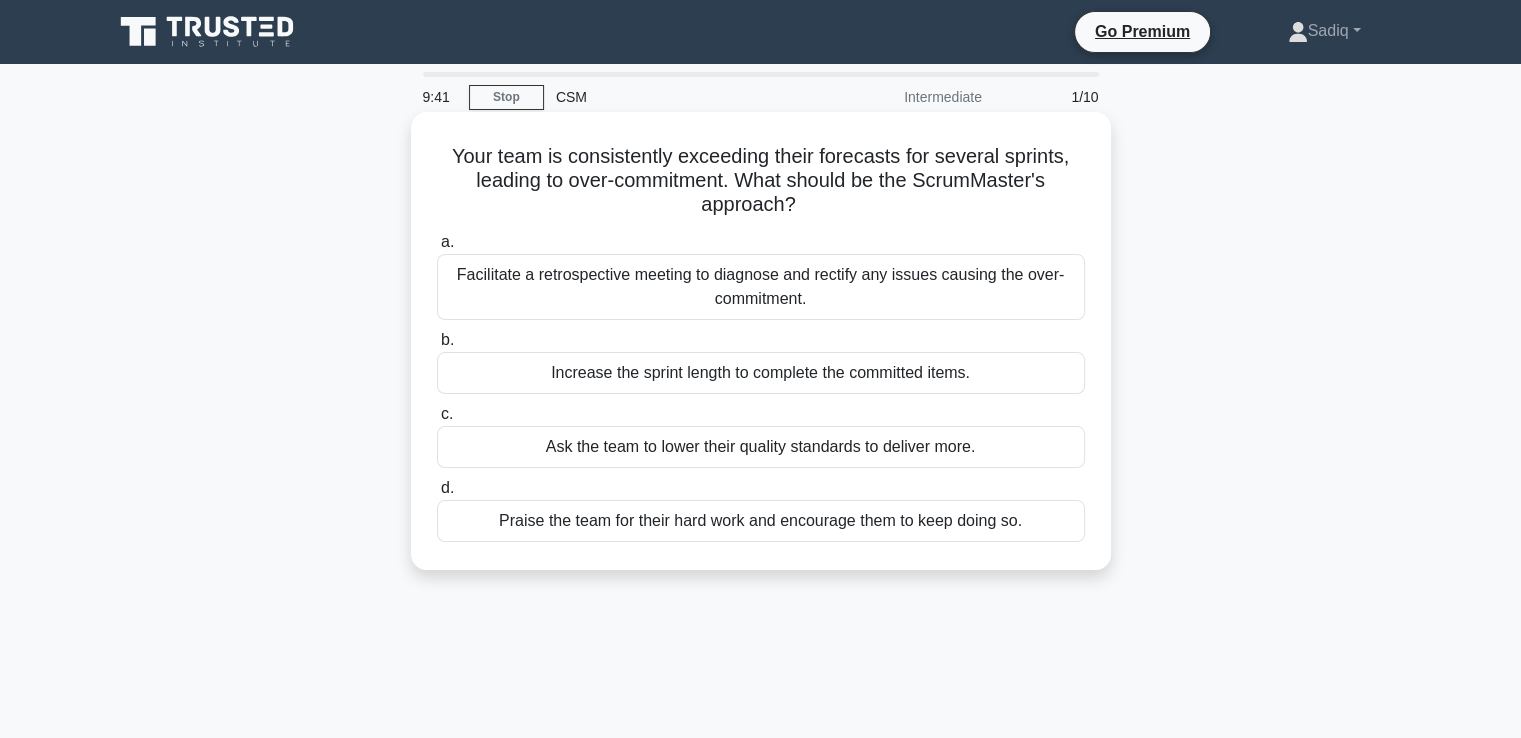 click on "Facilitate a retrospective meeting to diagnose and rectify any issues causing the over-commitment." at bounding box center [761, 287] 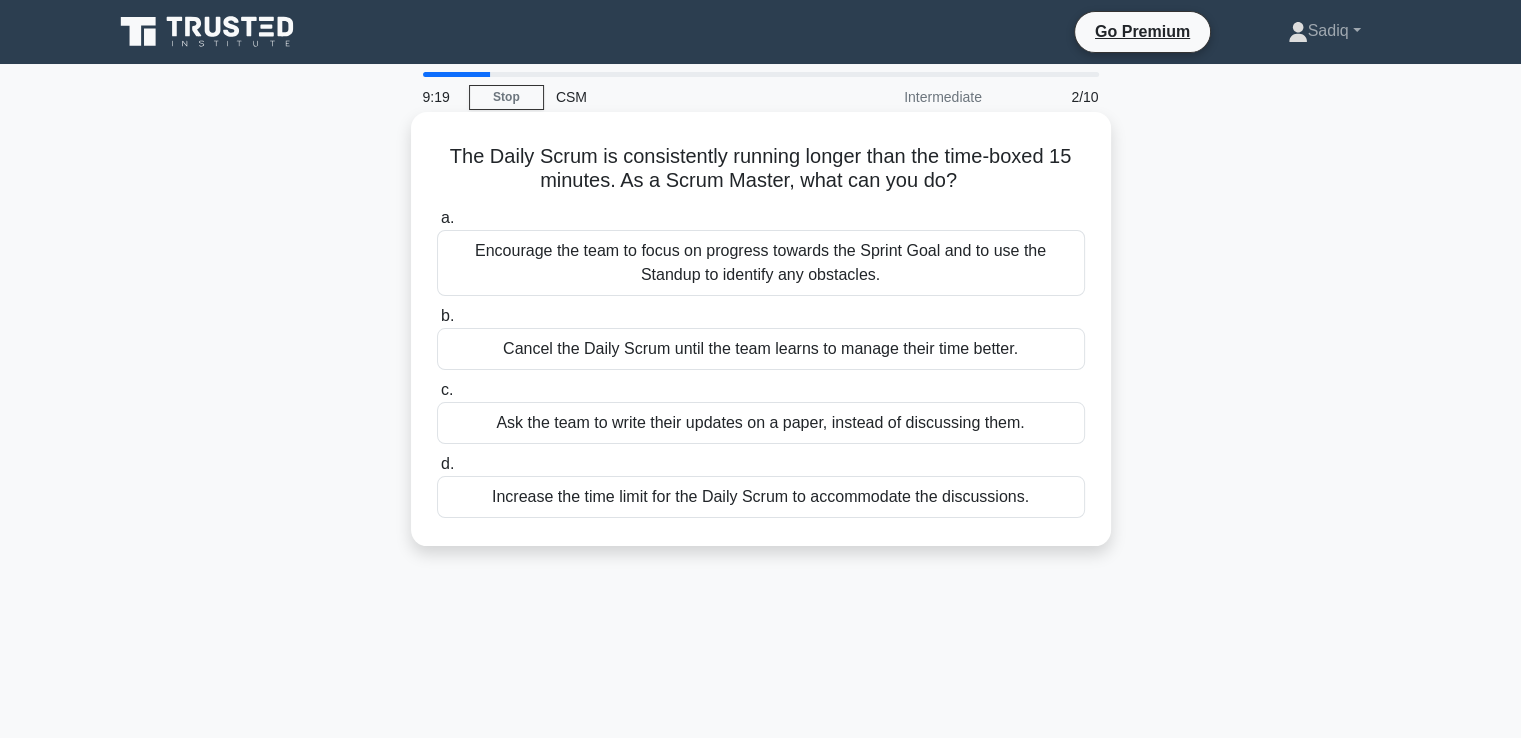 click on "Encourage the team to focus on progress towards the Sprint Goal and to use the Standup to identify any obstacles." at bounding box center [761, 263] 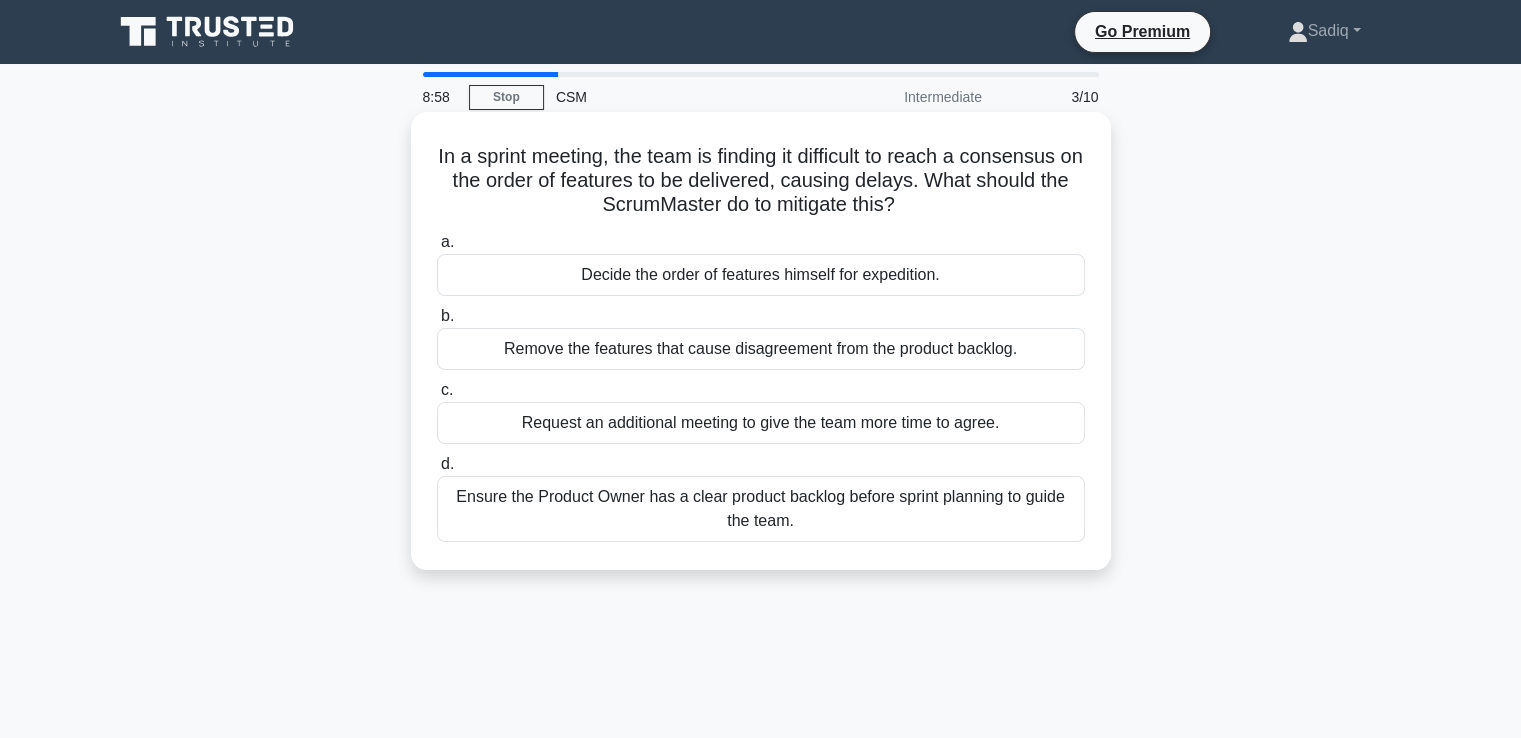 click on "Ensure the Product Owner has a clear product backlog before sprint planning to guide the team." at bounding box center [761, 509] 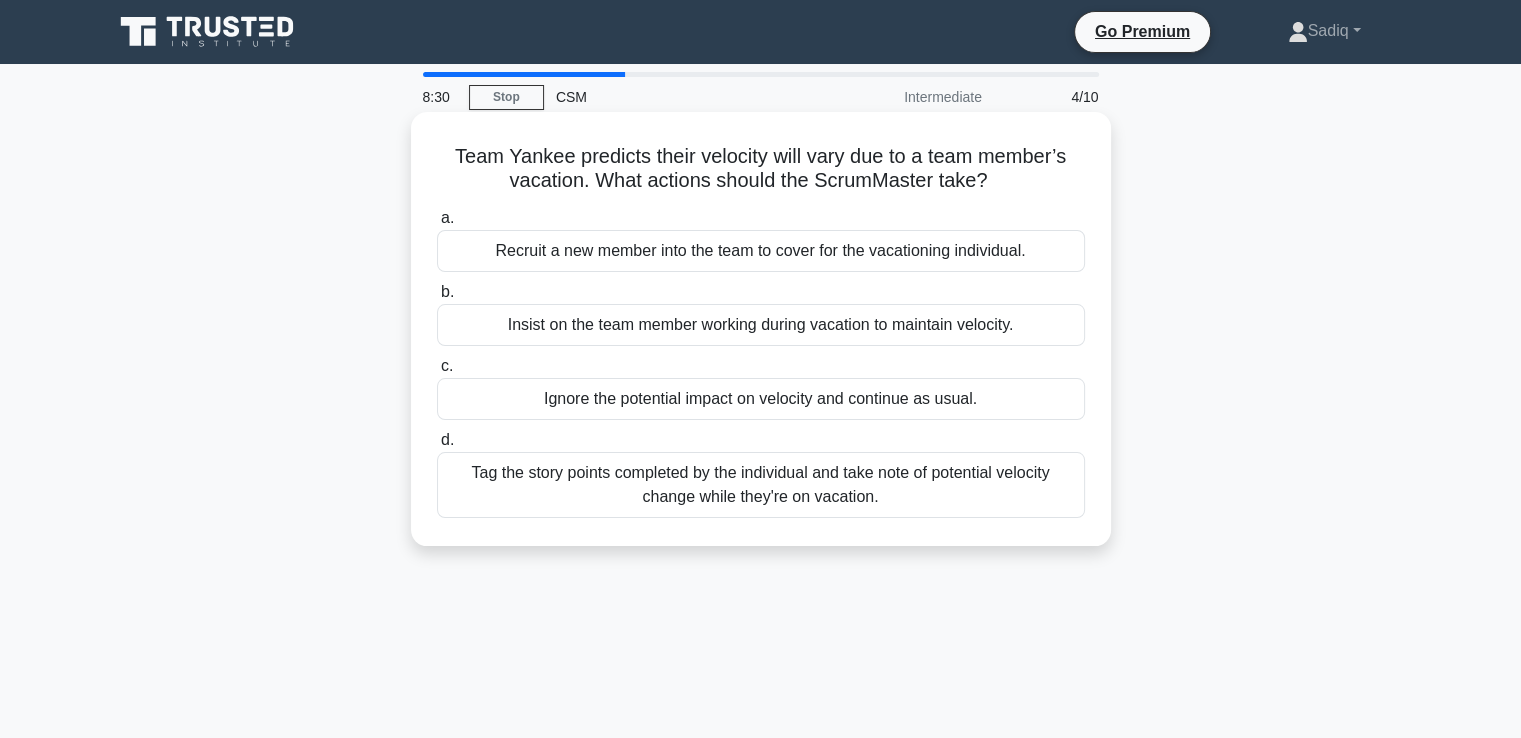 click on "Tag the story points completed by the individual and take note of potential velocity change while they're on vacation." at bounding box center (761, 485) 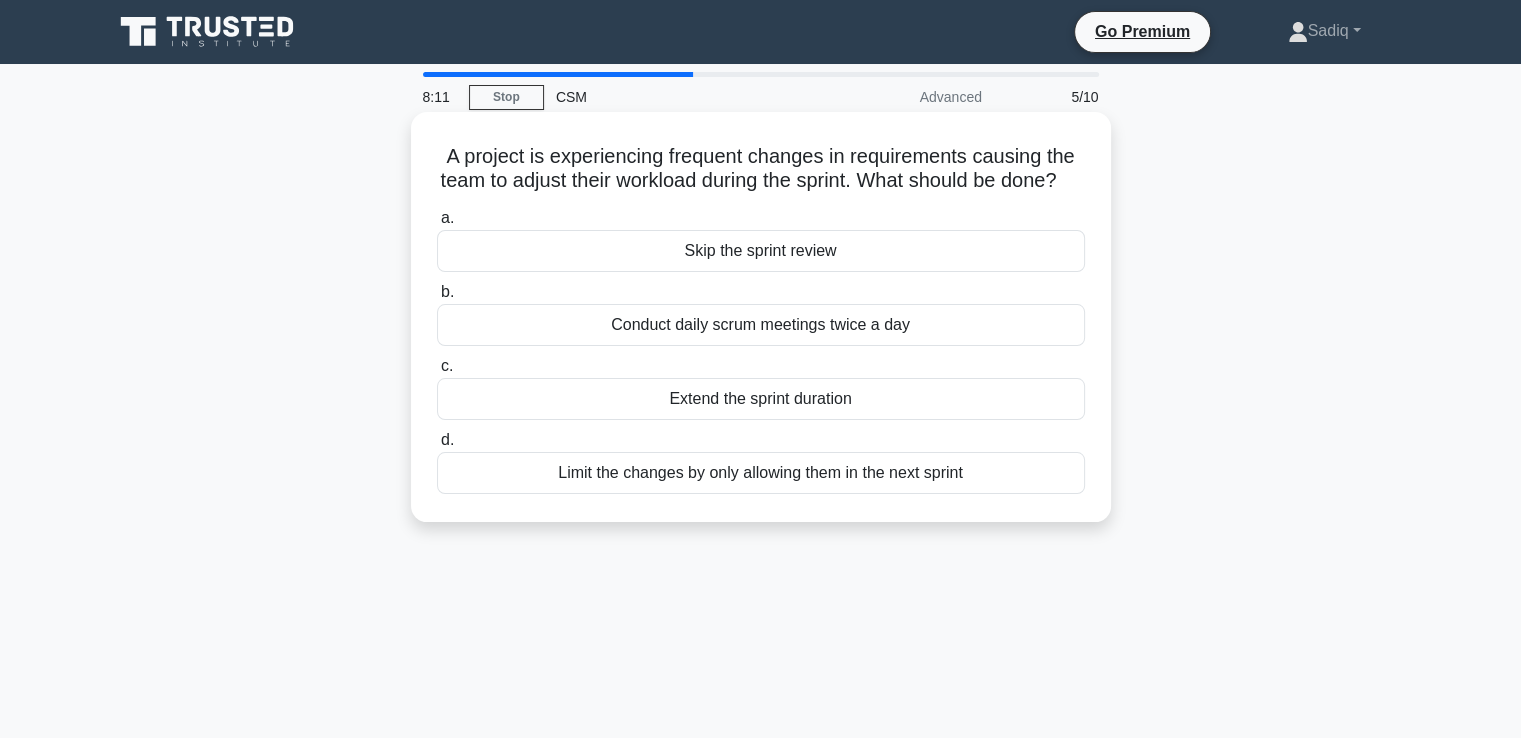 click on "Limit the changes by only allowing them in the next sprint" at bounding box center (761, 473) 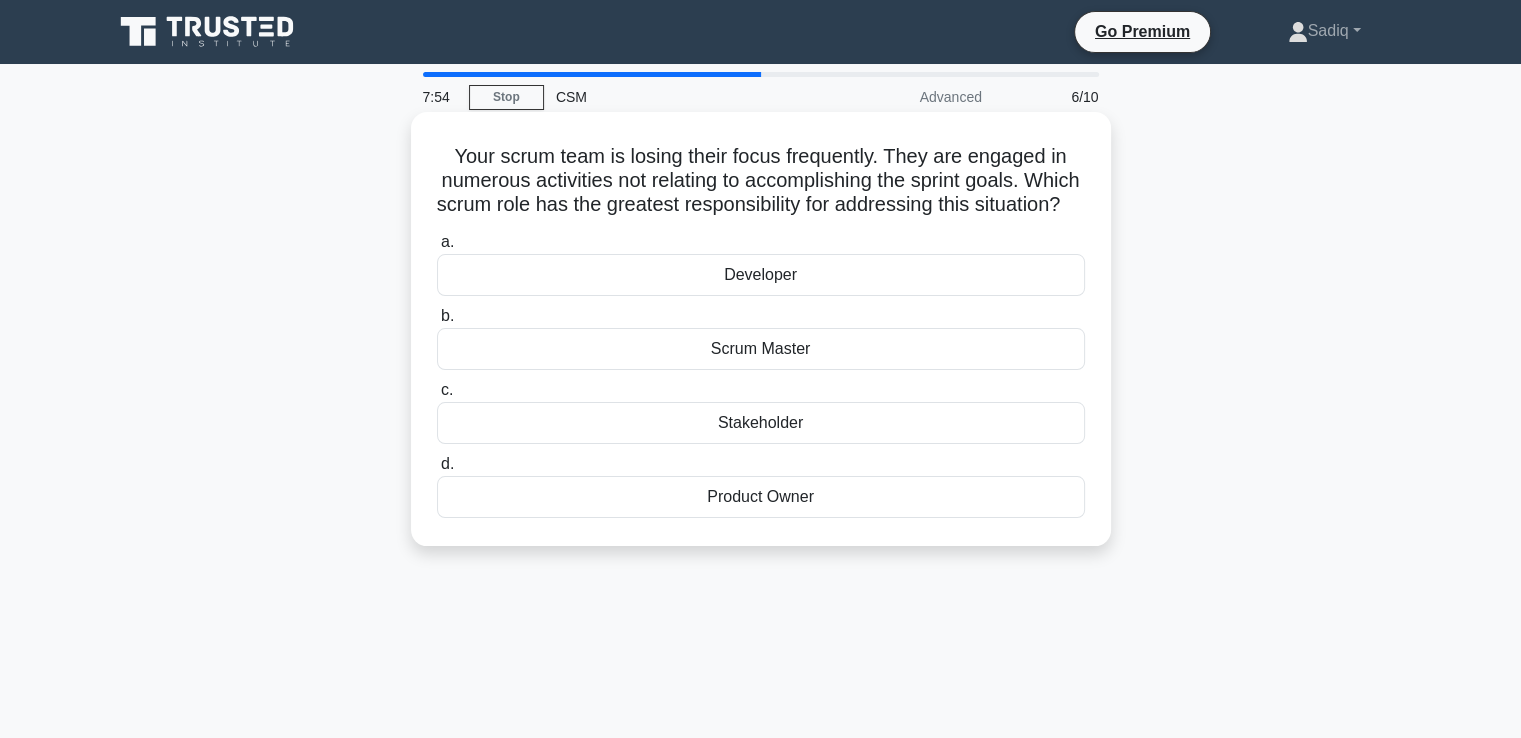click on "Scrum Master" at bounding box center [761, 349] 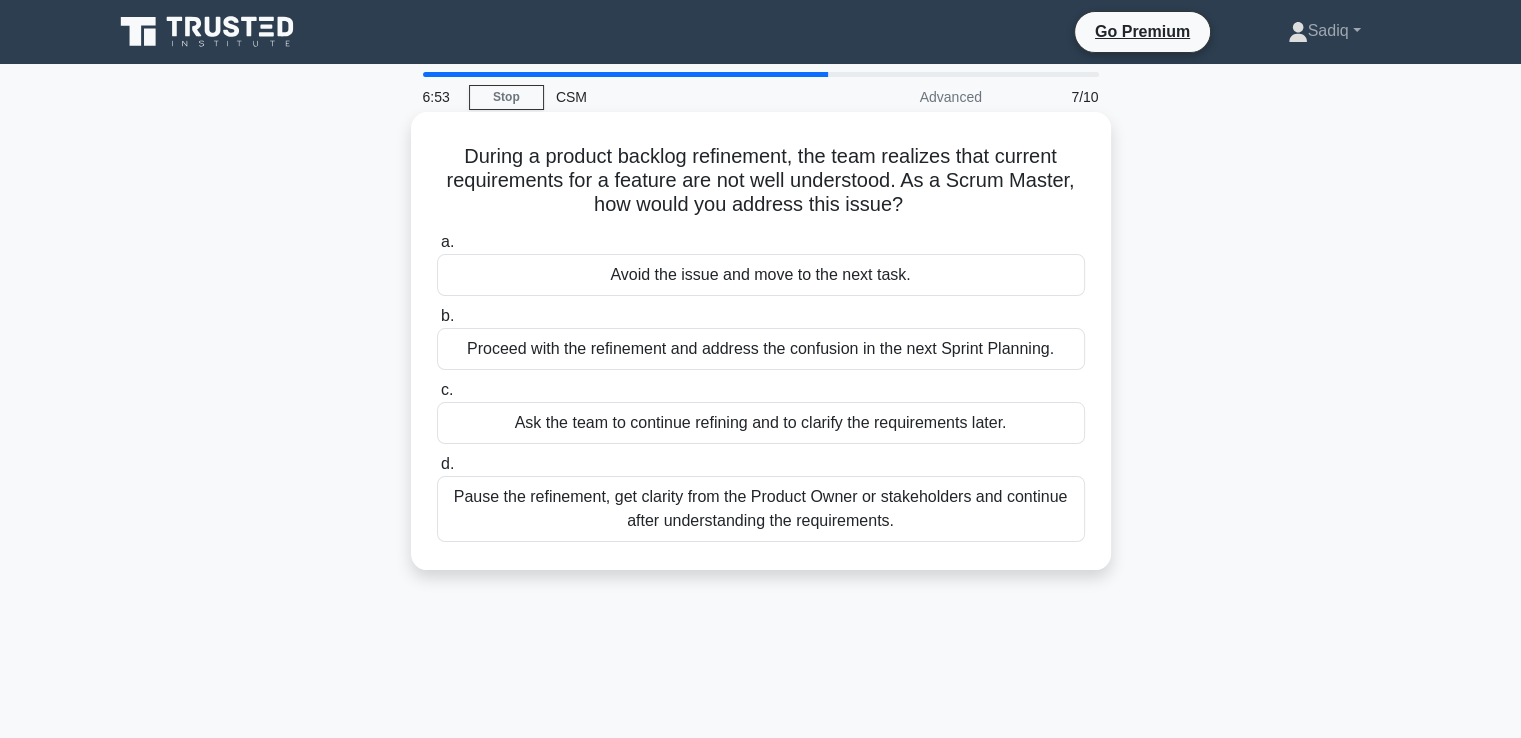 click on "Pause the refinement, get clarity from the Product Owner or stakeholders and continue after understanding the requirements." at bounding box center [761, 509] 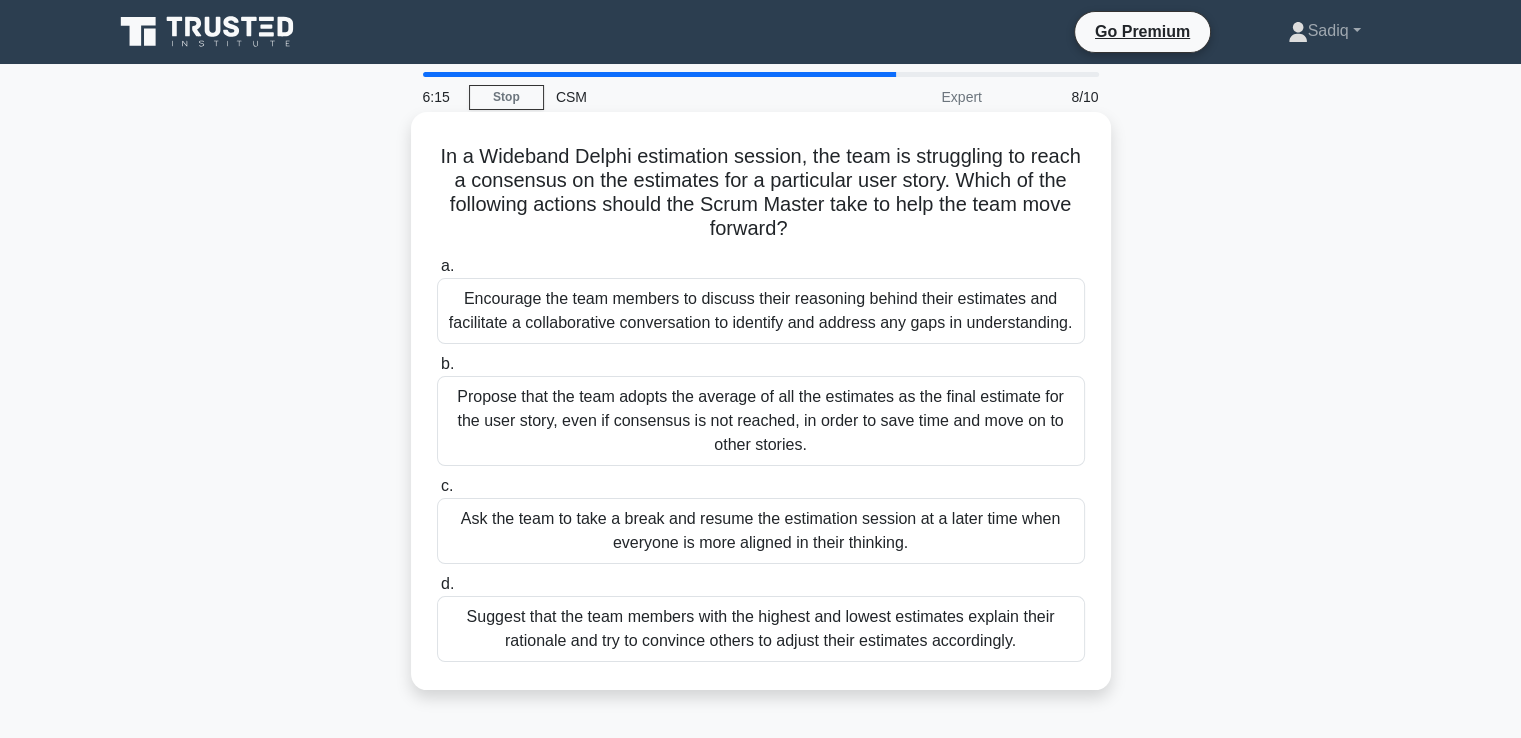 click on "Encourage the team members to discuss their reasoning behind their estimates and facilitate a collaborative conversation to identify and address any gaps in understanding." at bounding box center (761, 311) 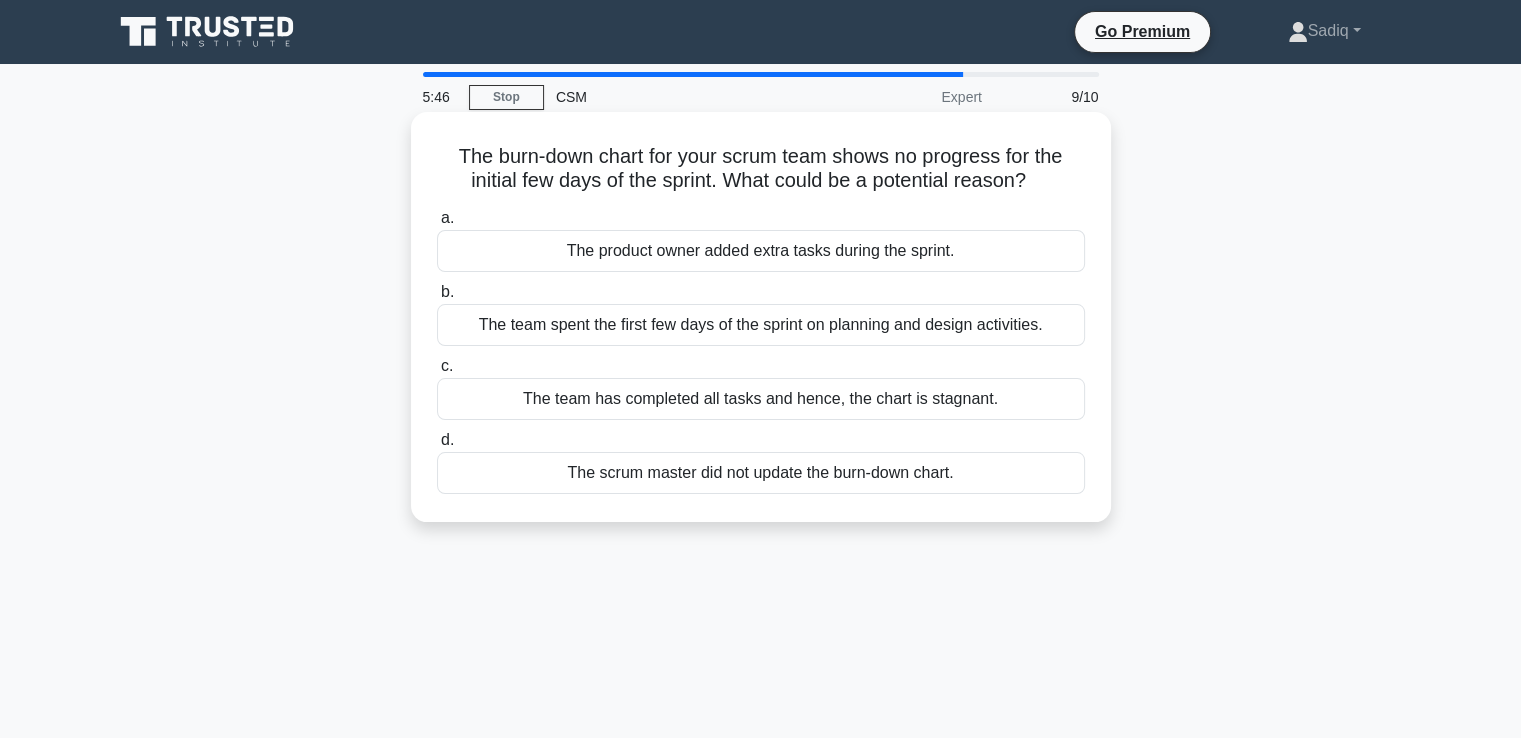 click on "The product owner added extra tasks during the sprint." at bounding box center (761, 251) 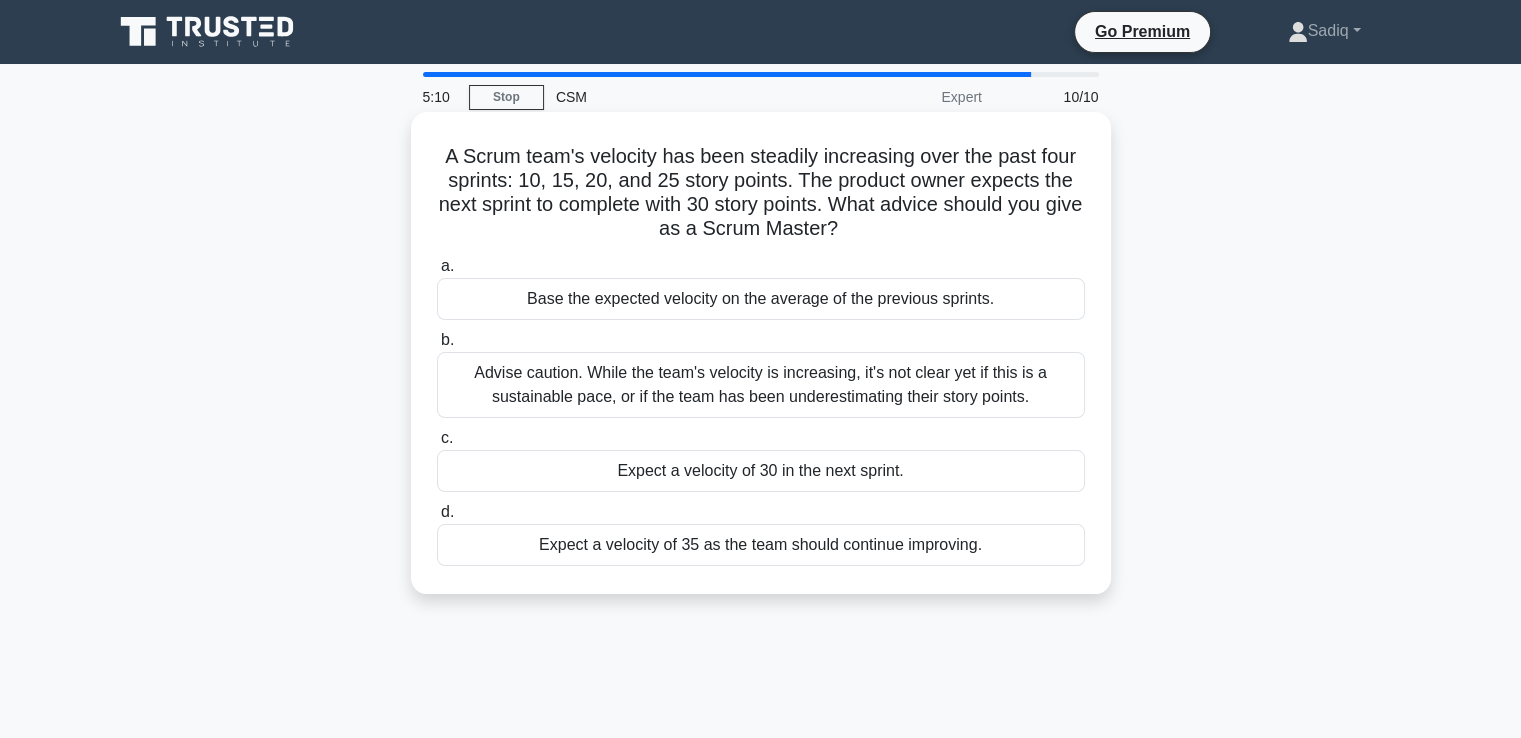 click on "Base the expected velocity on the average of the previous sprints." at bounding box center [761, 299] 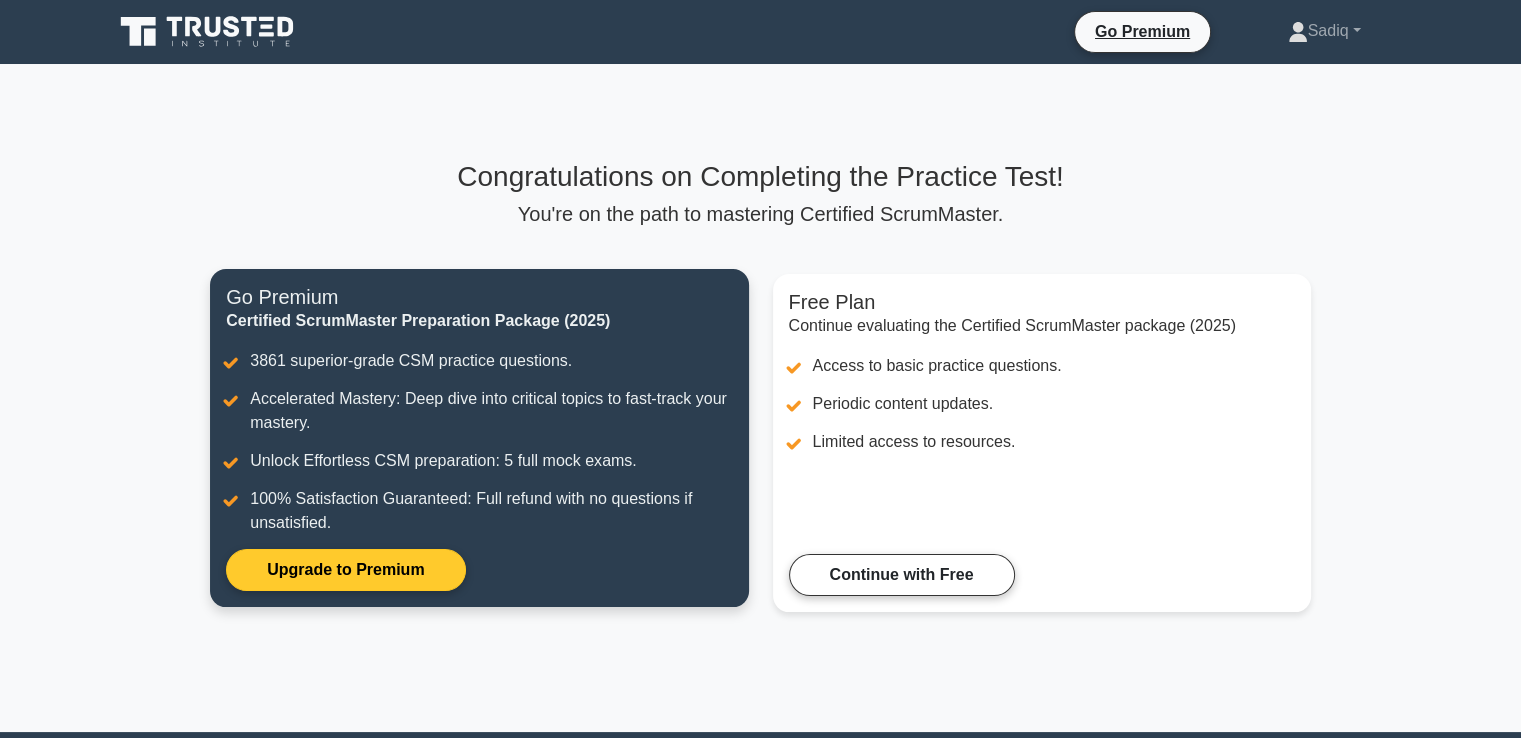 scroll, scrollTop: 215, scrollLeft: 0, axis: vertical 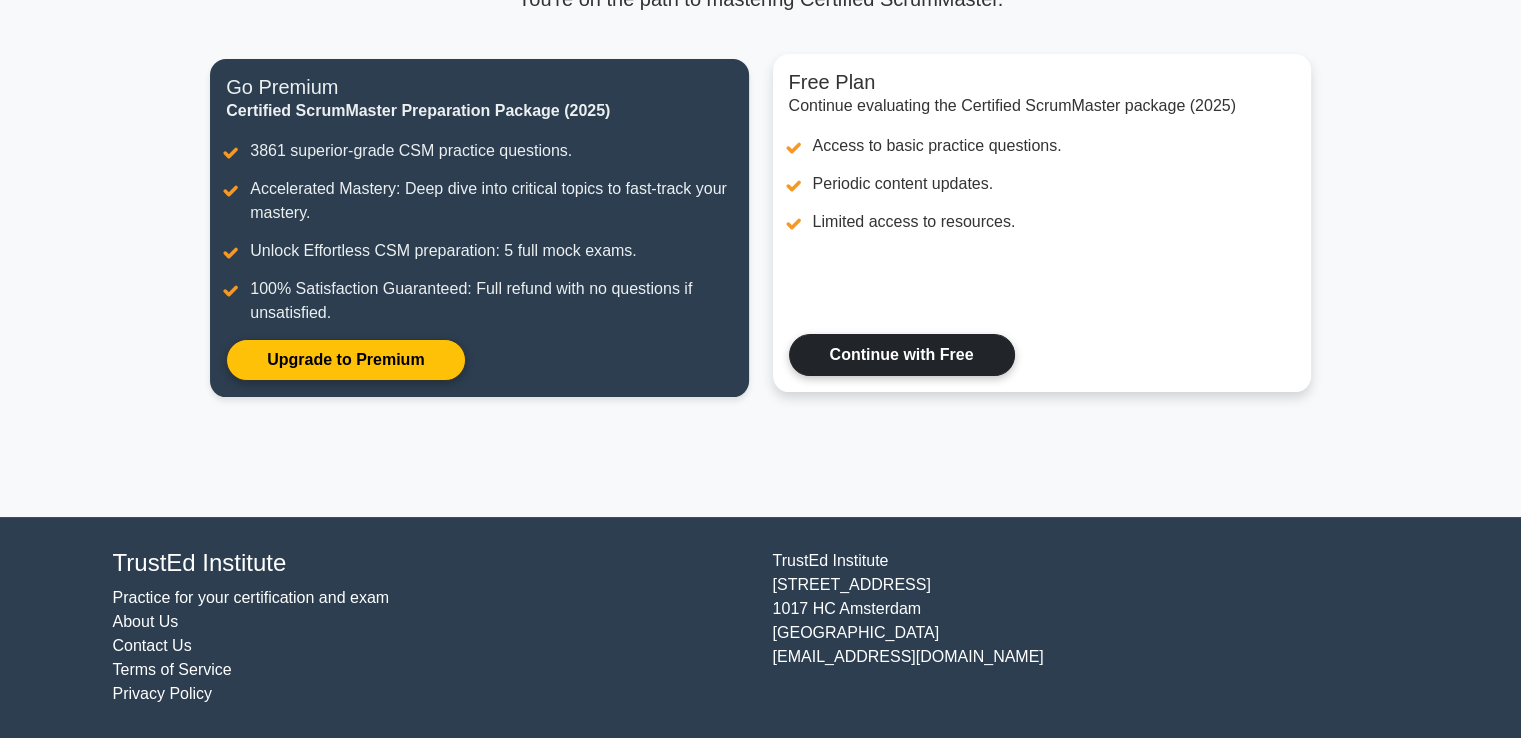 click on "Continue with Free" at bounding box center [902, 355] 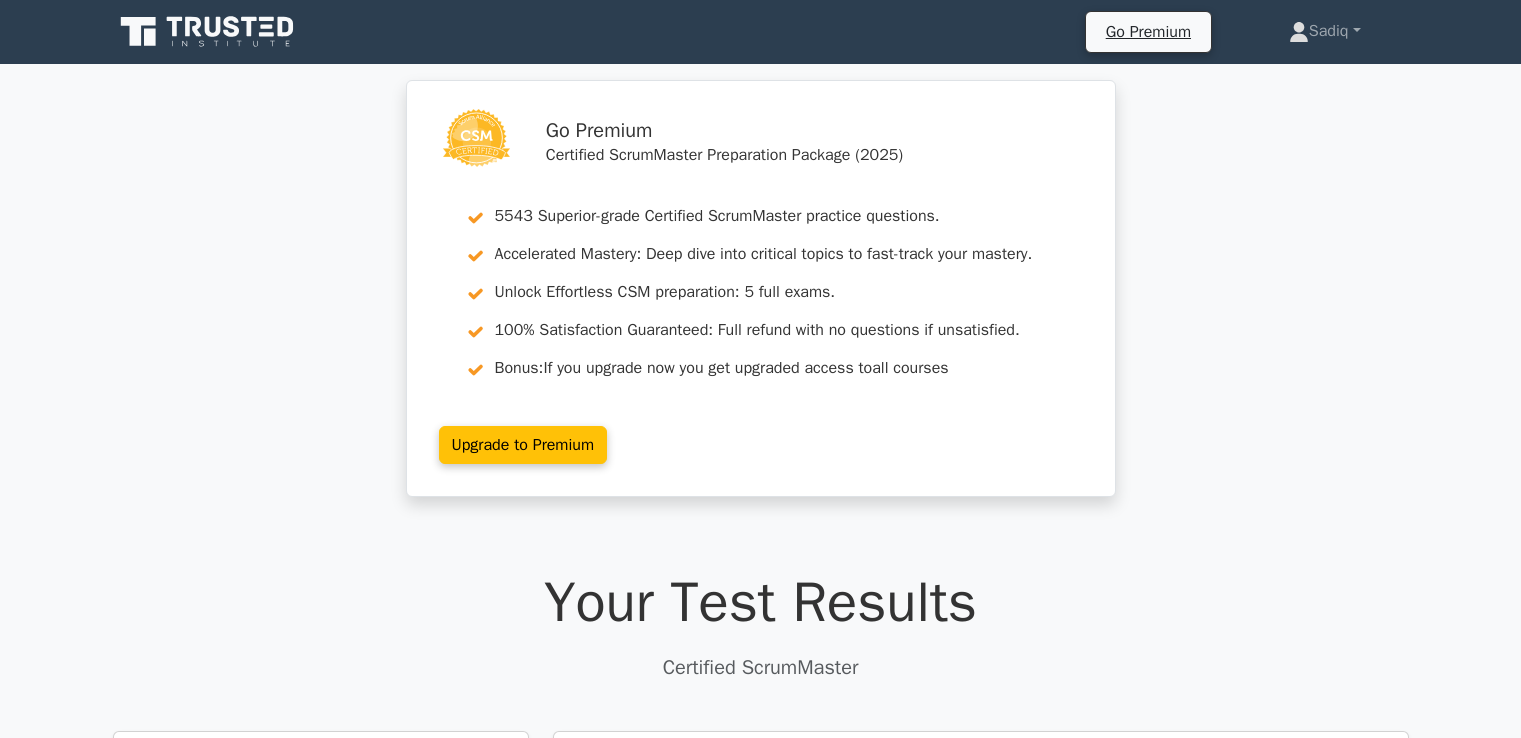 scroll, scrollTop: 0, scrollLeft: 0, axis: both 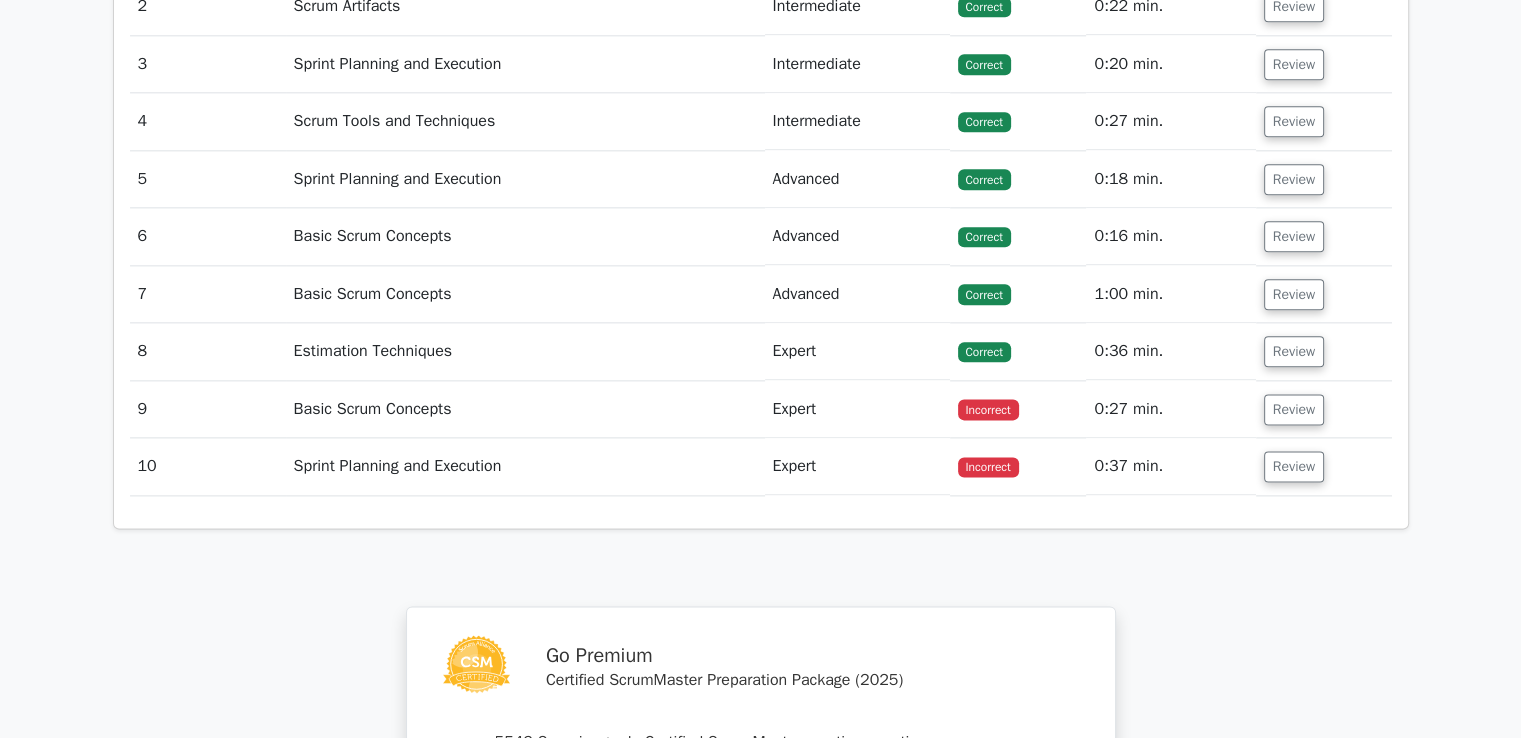 click on "Expert" at bounding box center [857, 409] 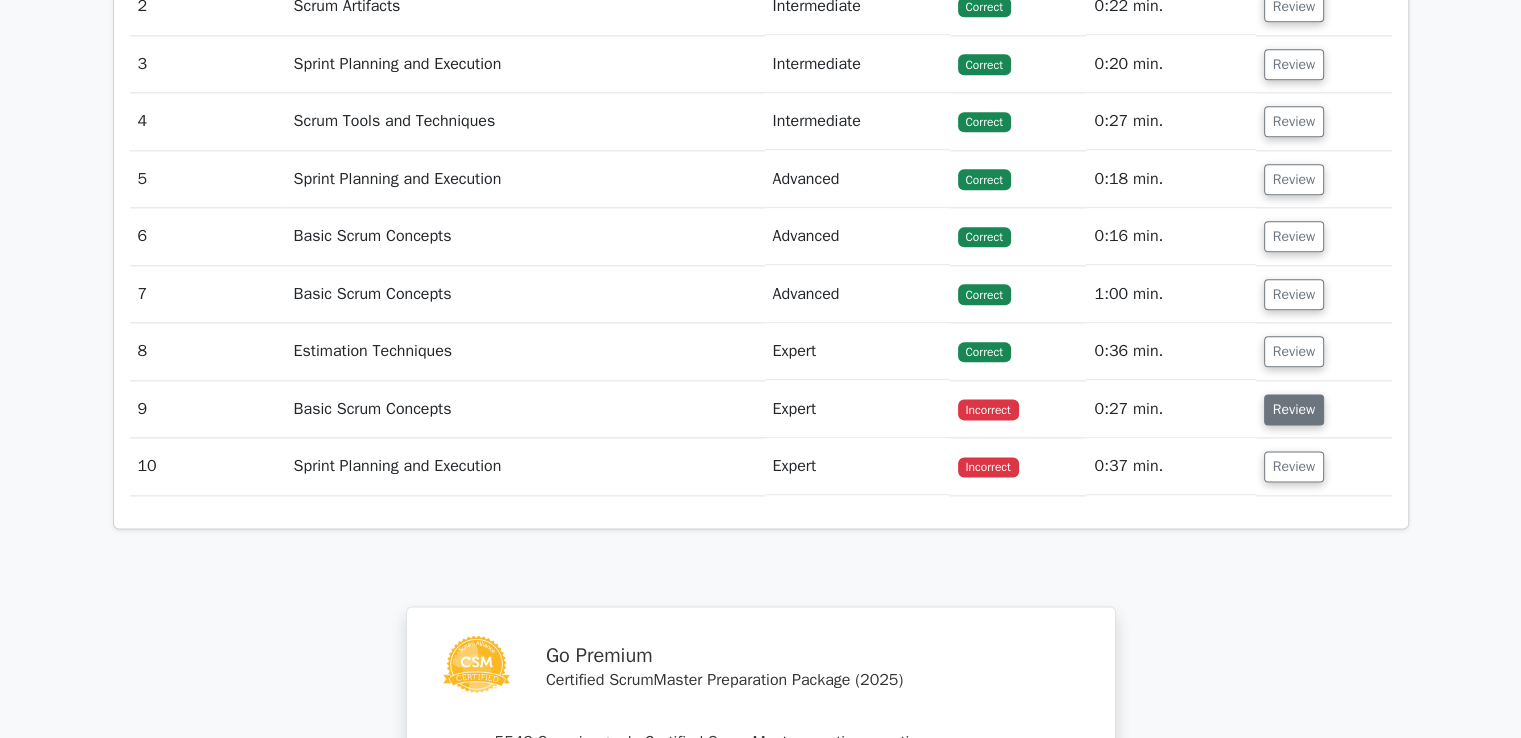 click on "Review" at bounding box center (1294, 409) 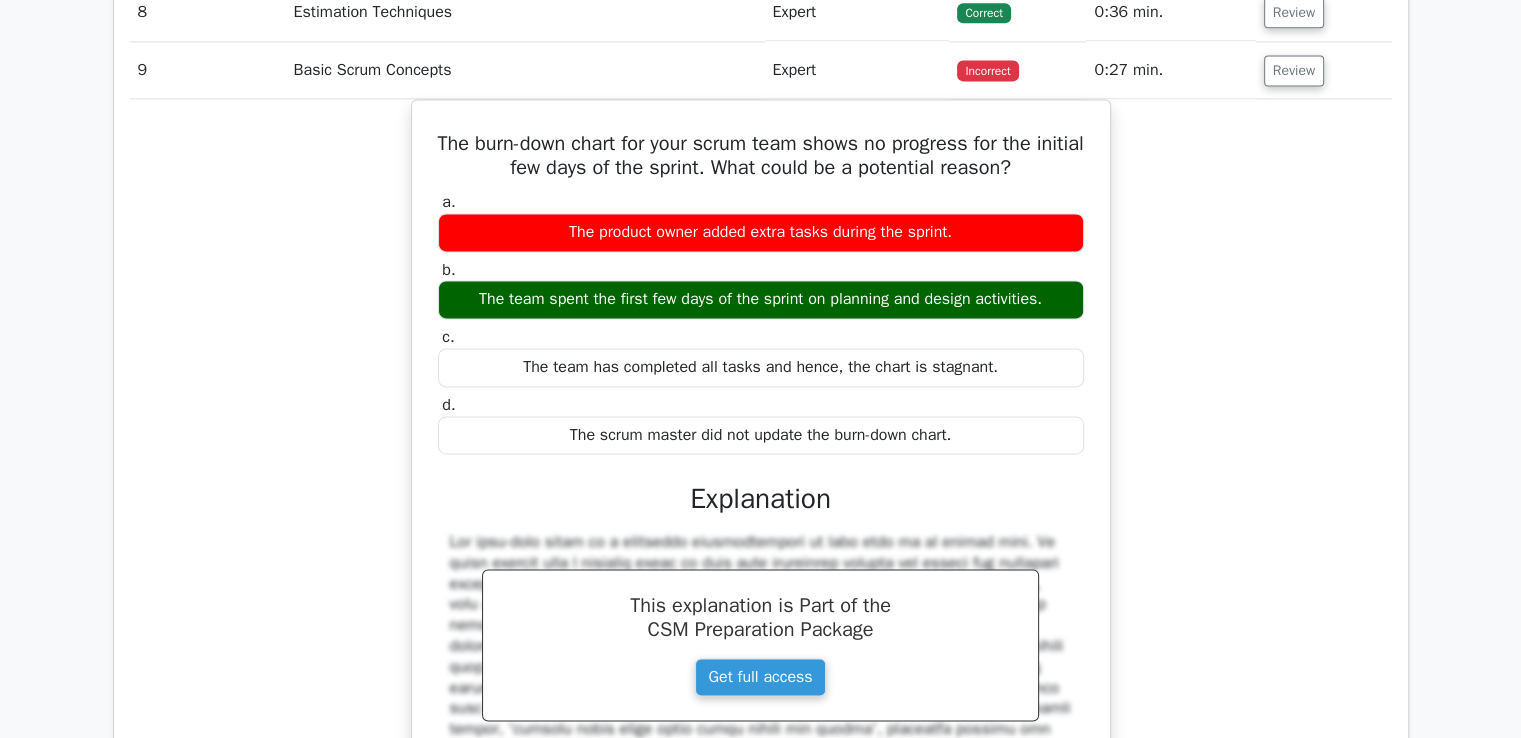 scroll, scrollTop: 2796, scrollLeft: 0, axis: vertical 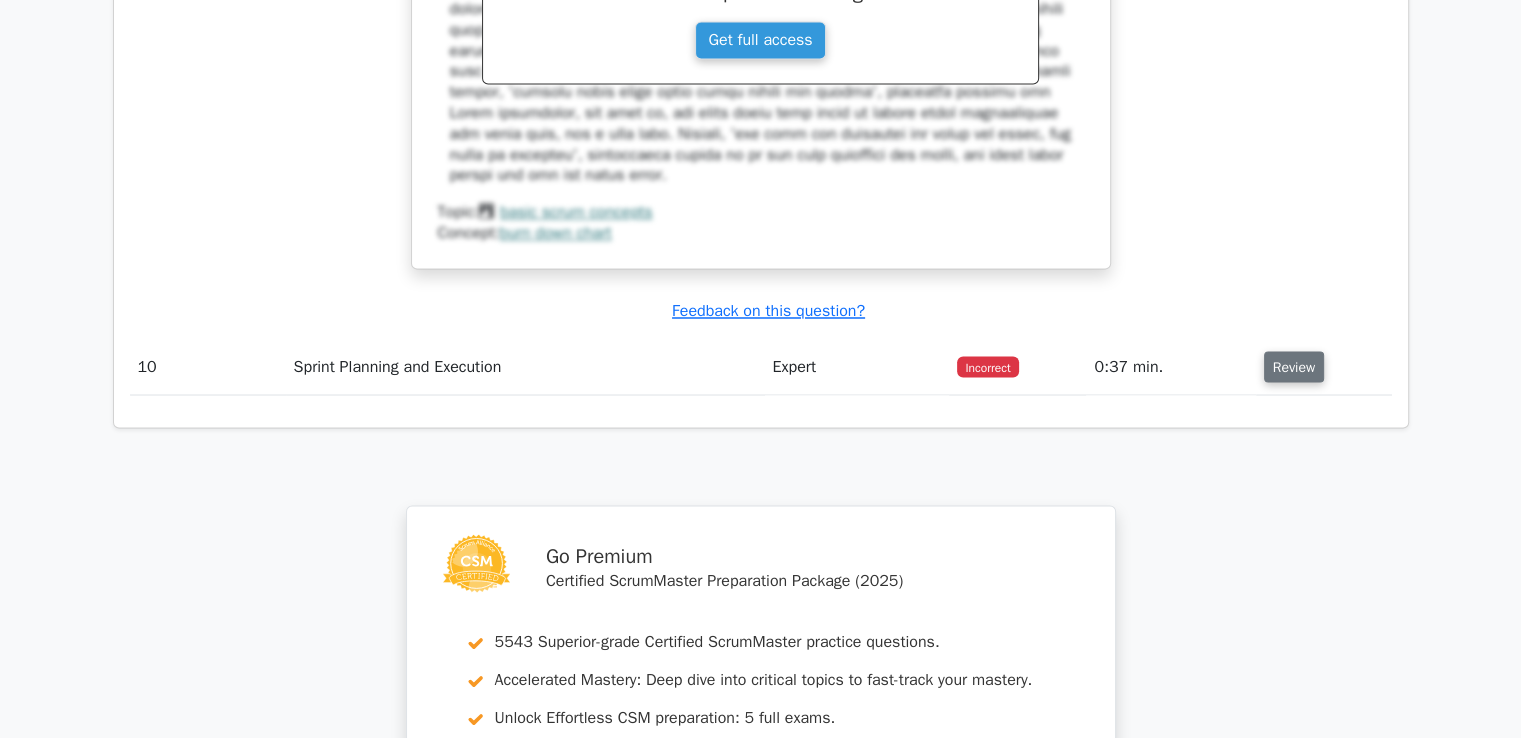 click on "Review" at bounding box center (1294, 366) 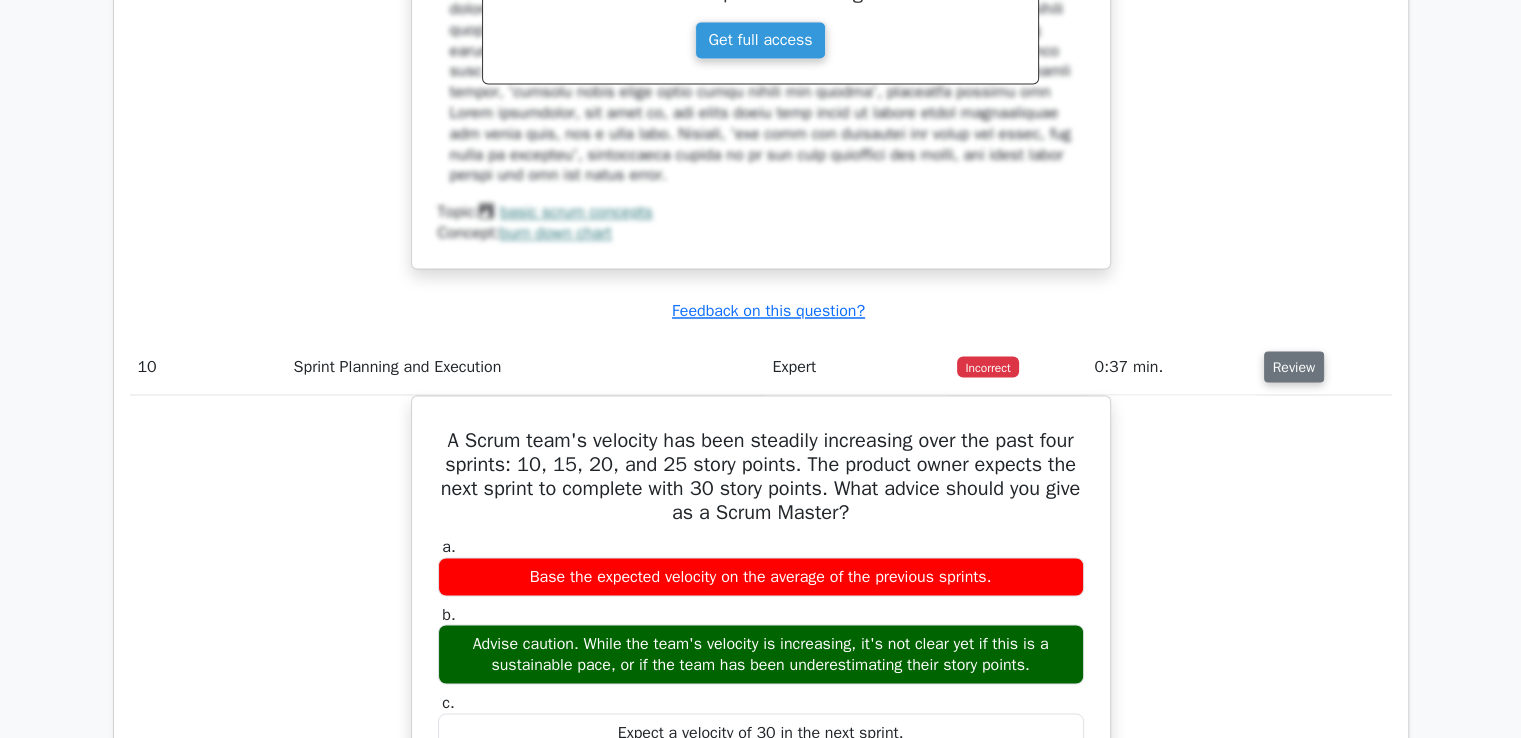 scroll, scrollTop: 0, scrollLeft: 12, axis: horizontal 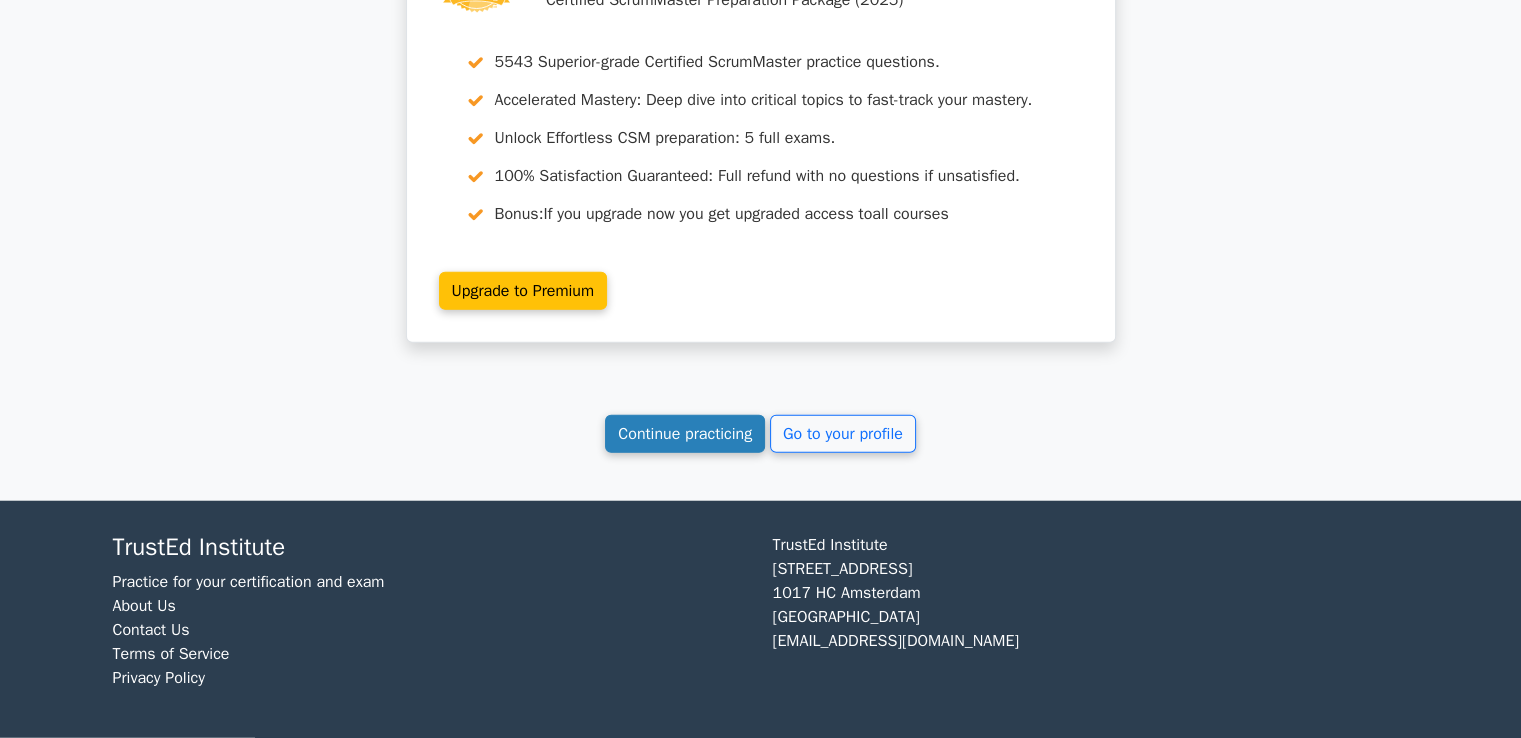 click on "Continue practicing" at bounding box center (685, 434) 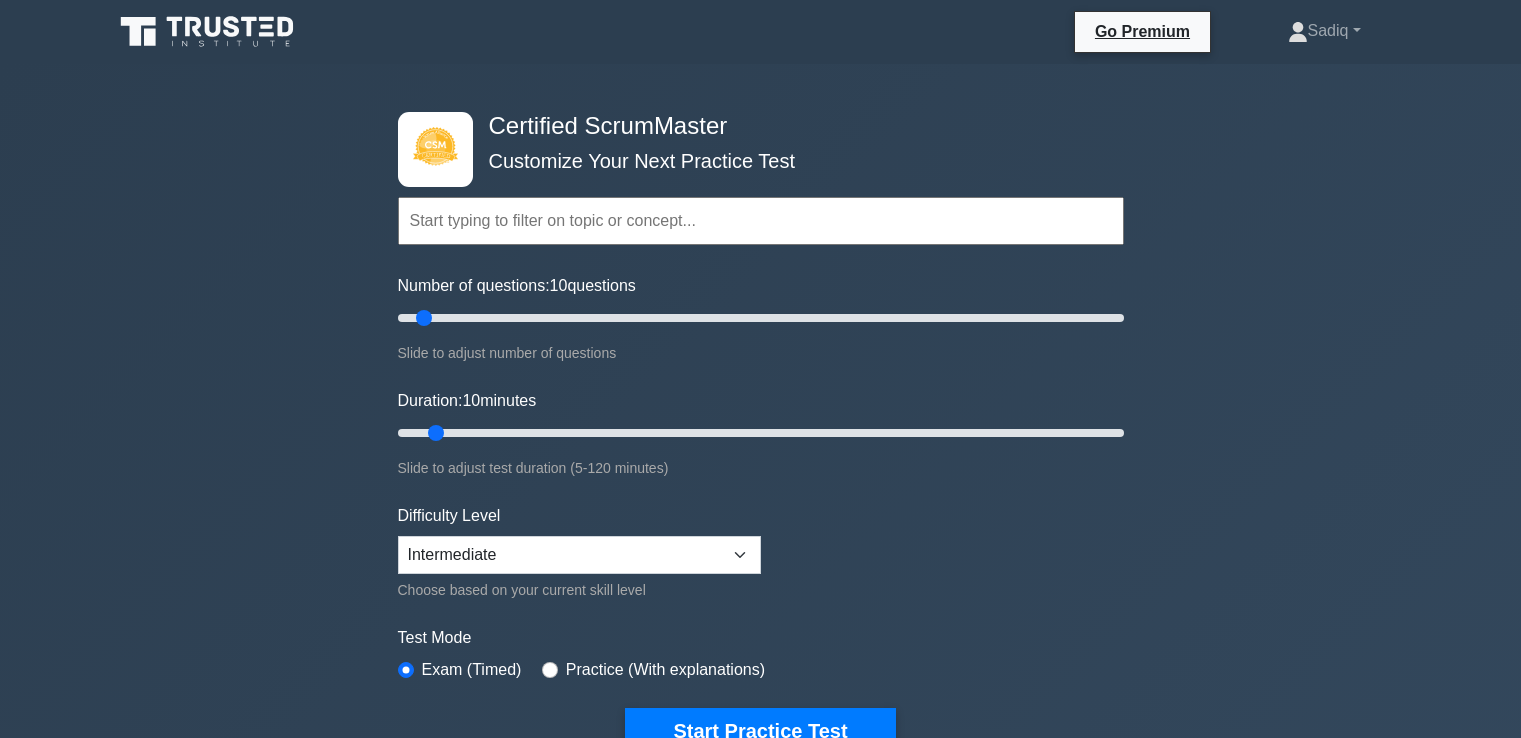 scroll, scrollTop: 0, scrollLeft: 0, axis: both 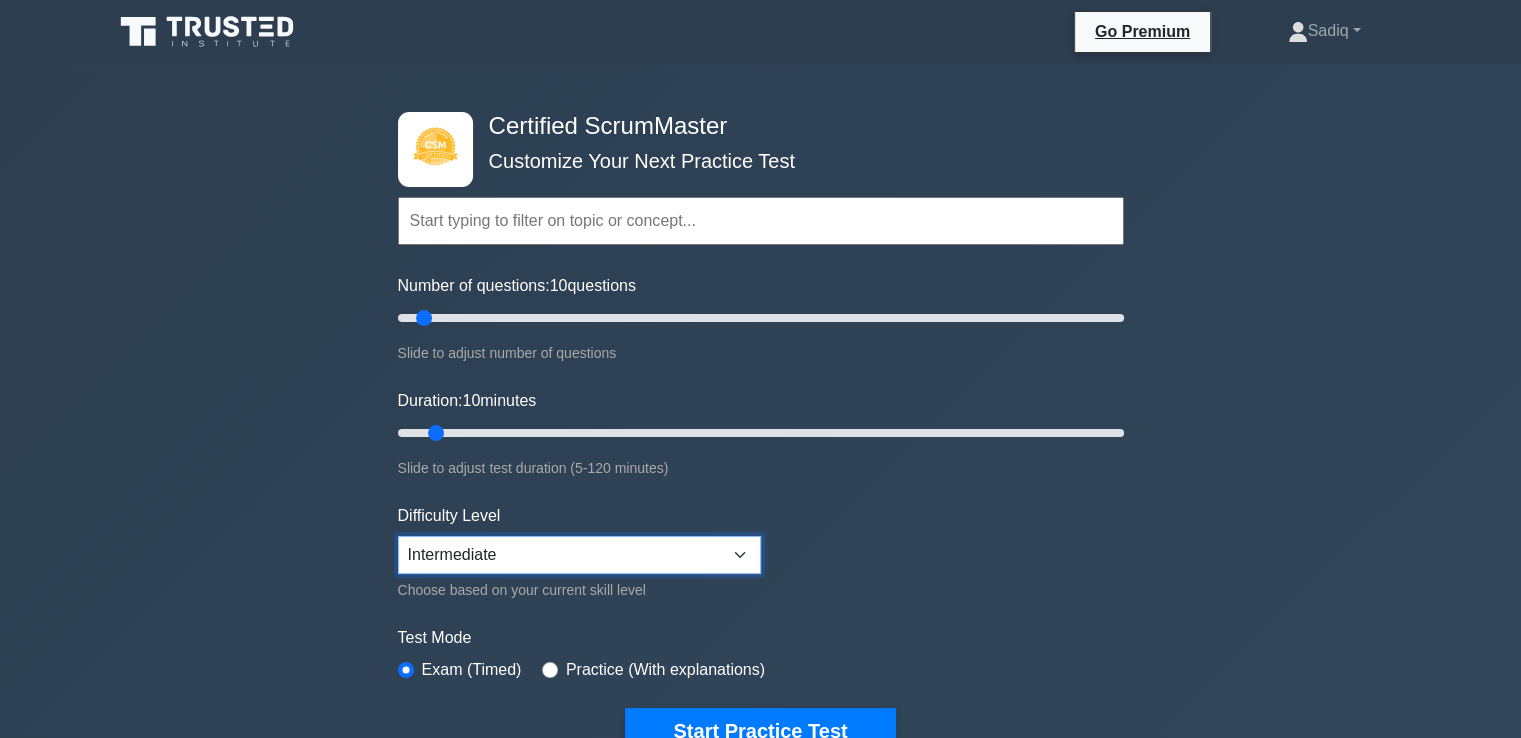 click on "Beginner
Intermediate
Expert" at bounding box center (579, 555) 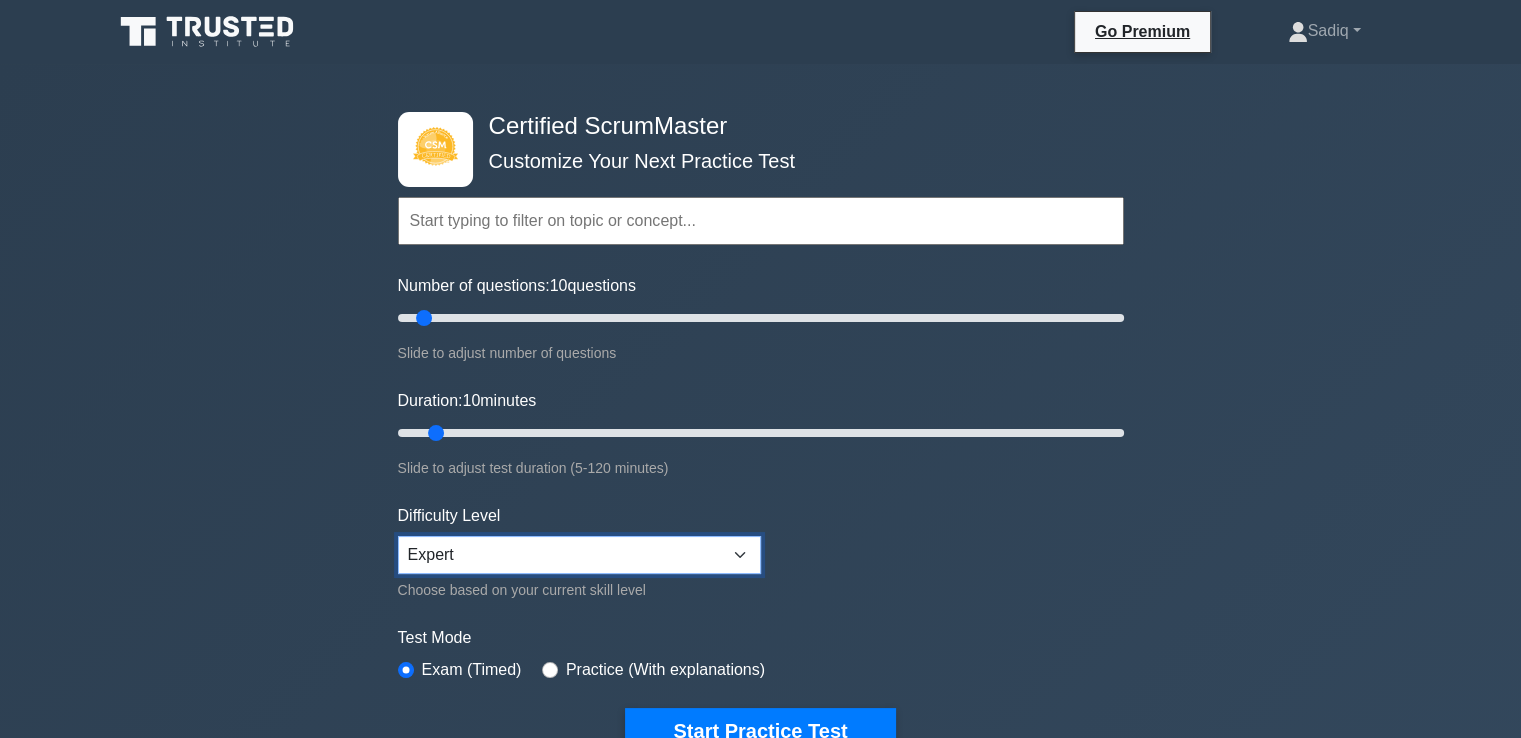 click on "Beginner
Intermediate
Expert" at bounding box center [579, 555] 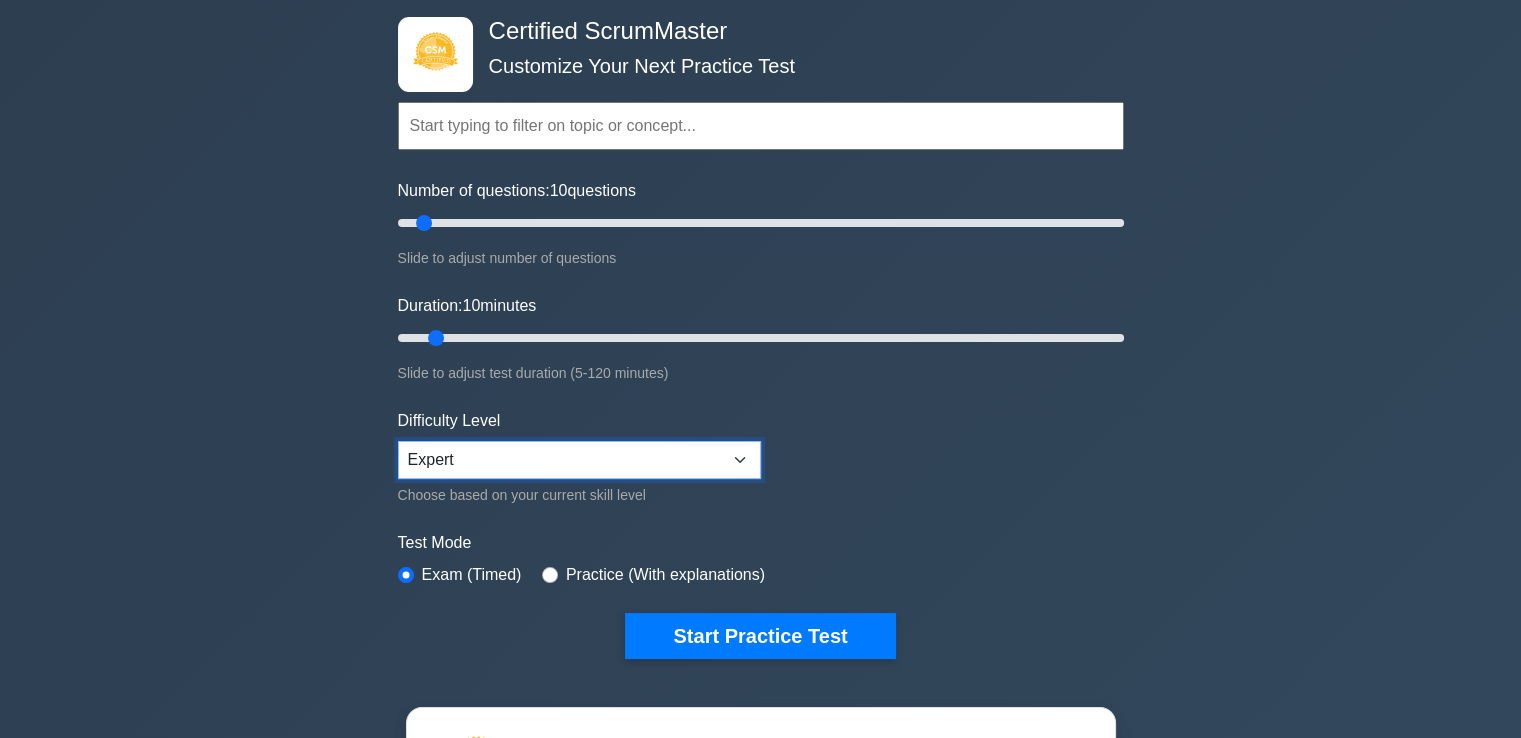 scroll, scrollTop: 96, scrollLeft: 0, axis: vertical 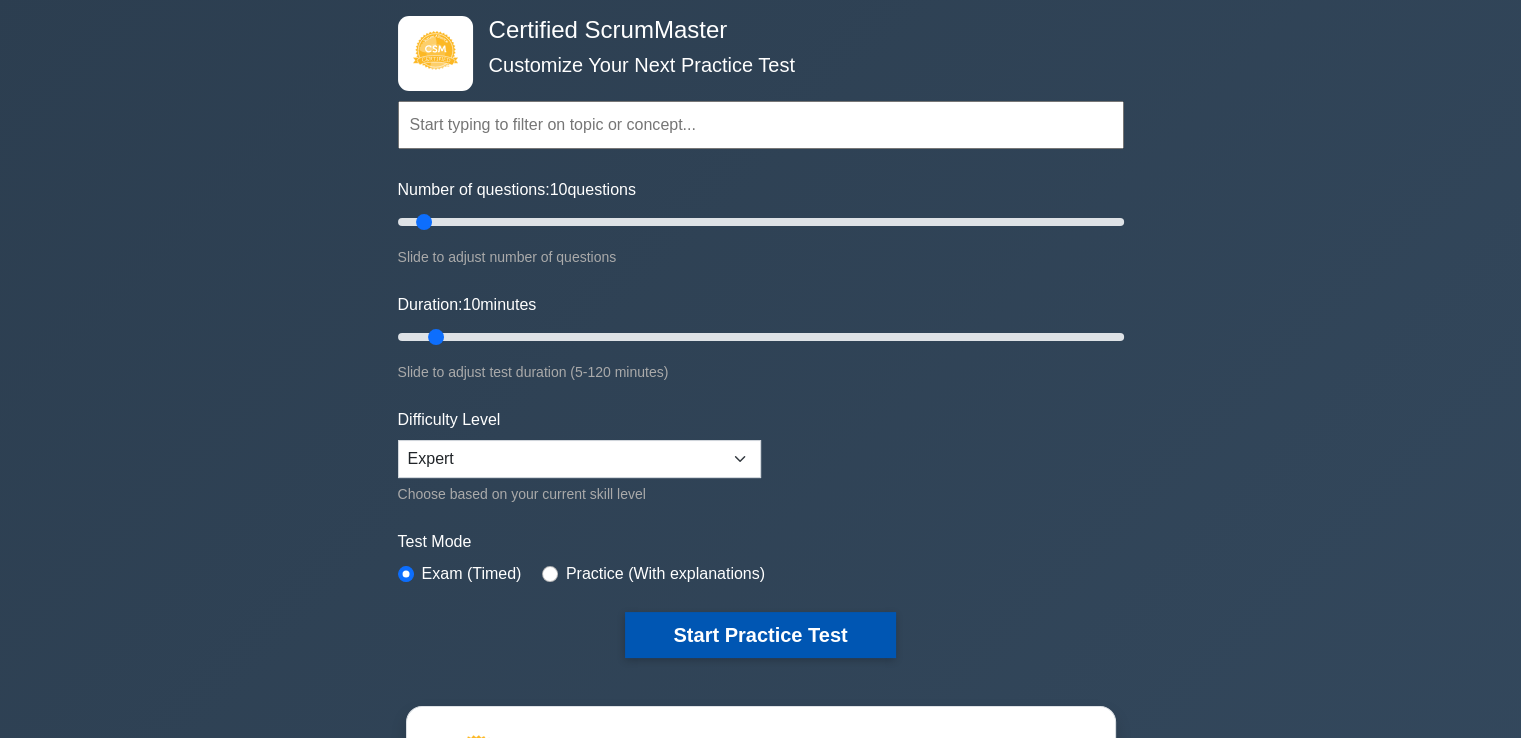 click on "Start Practice Test" at bounding box center (760, 635) 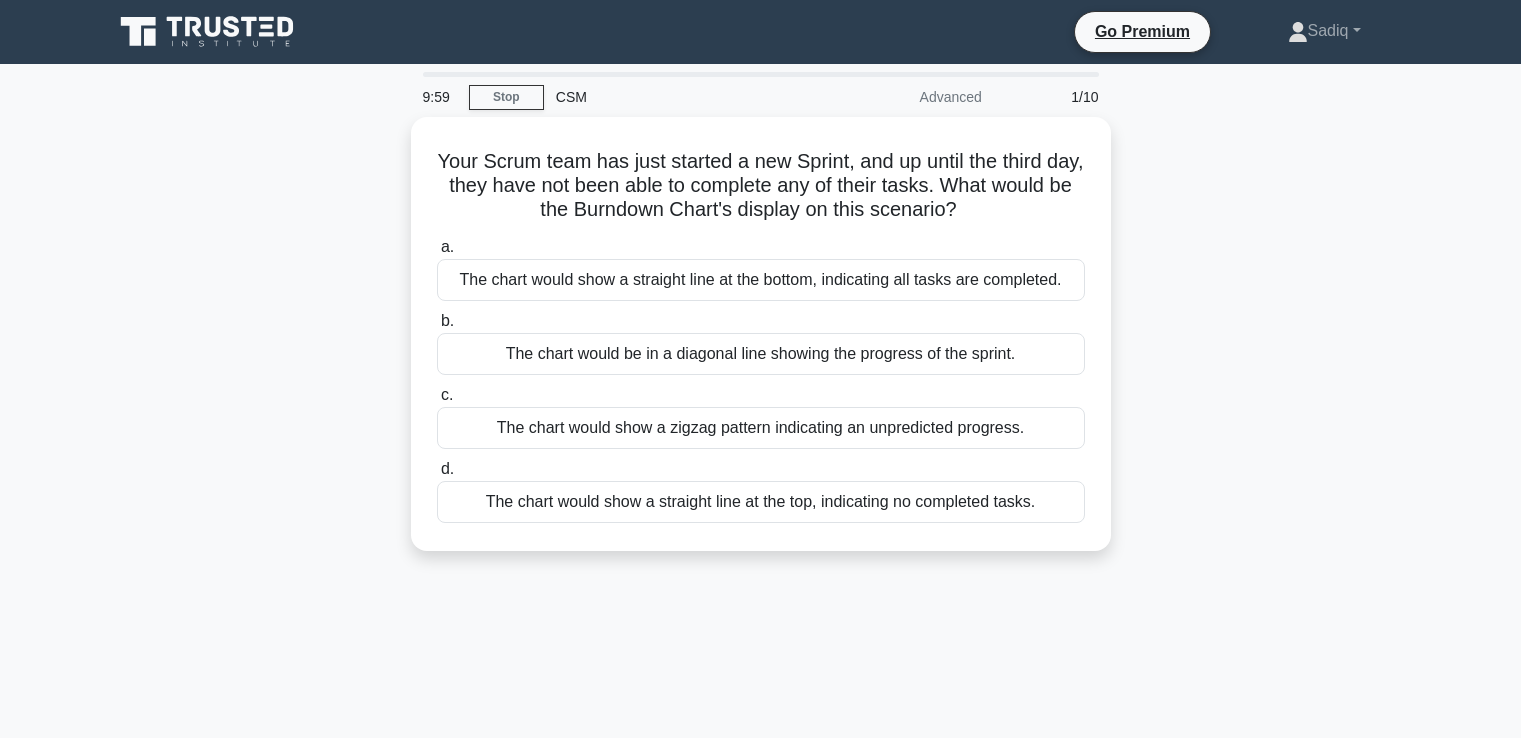 scroll, scrollTop: 0, scrollLeft: 0, axis: both 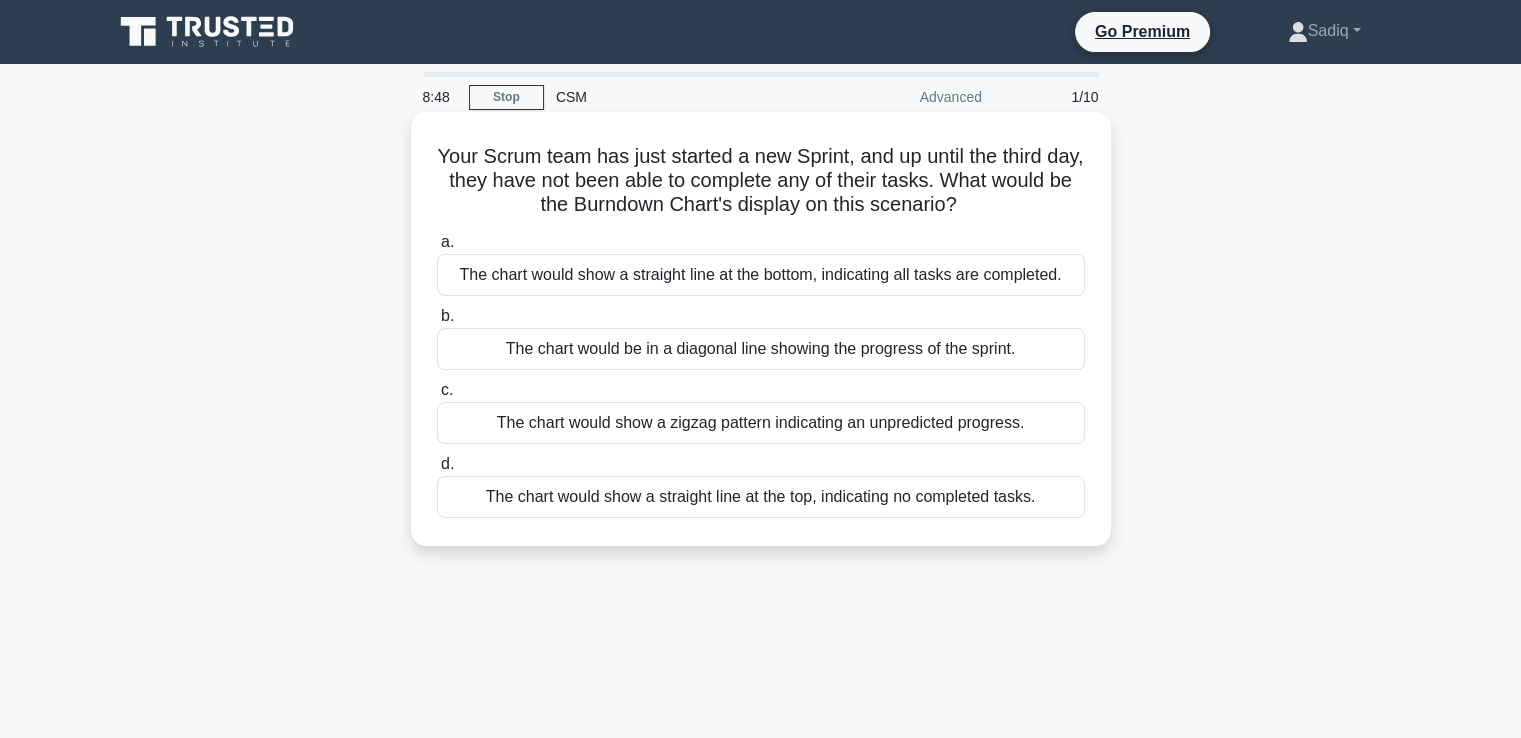 click on "The chart would show a straight line at the top, indicating no completed tasks." at bounding box center [761, 497] 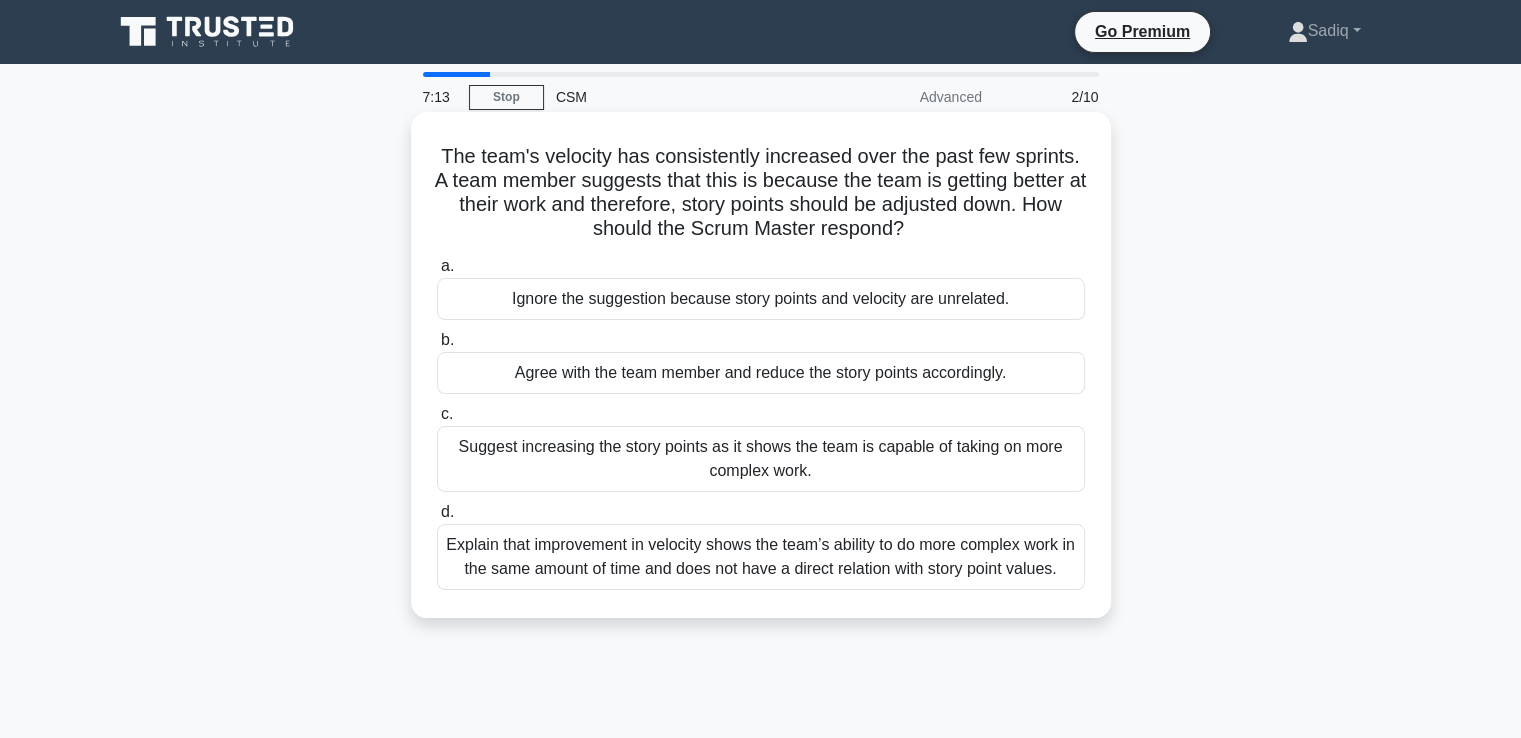 click on "Explain that improvement in velocity shows the team’s ability to do more complex work in the same amount of time and does not have a direct relation with story point values." at bounding box center [761, 557] 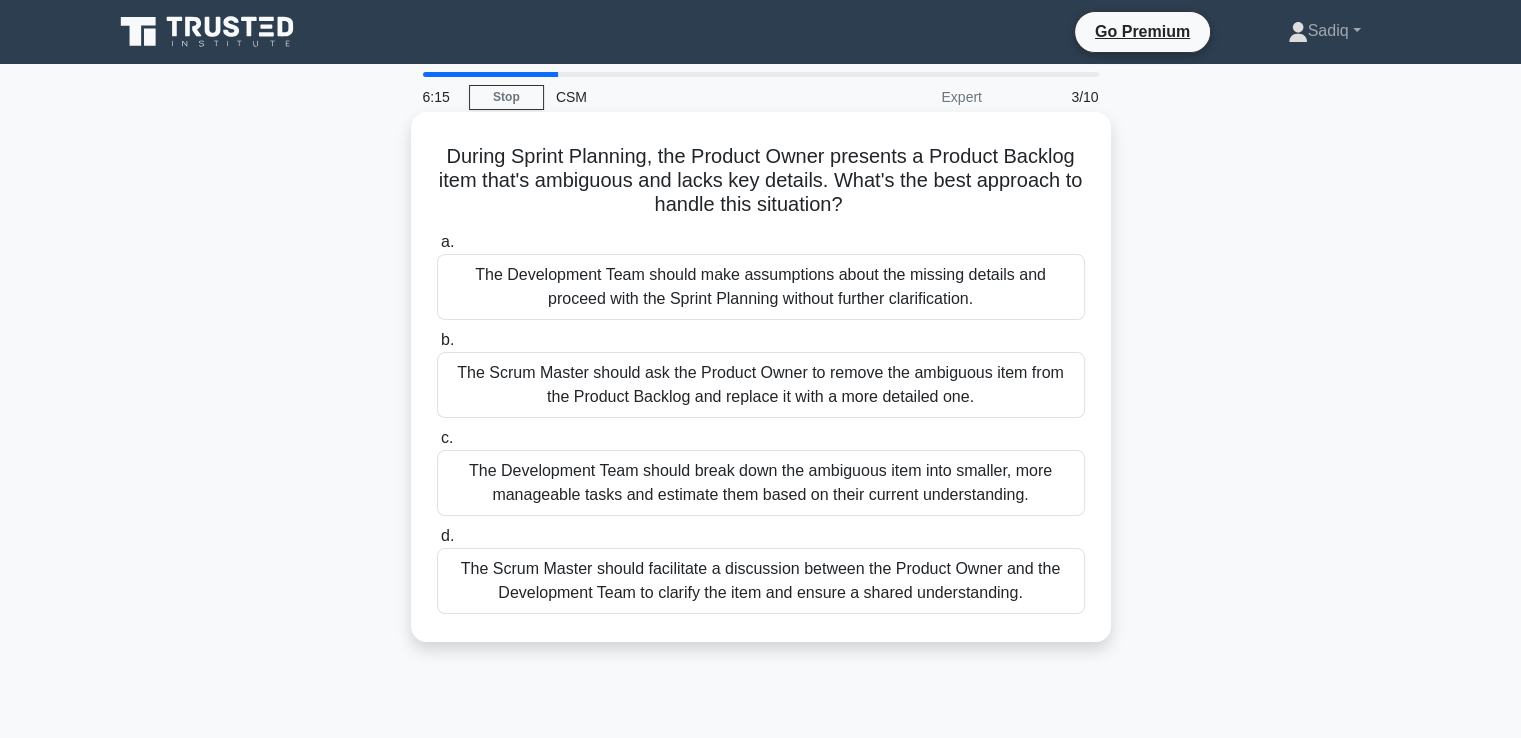 click on "The Scrum Master should facilitate a discussion between the Product Owner and the Development Team to clarify the item and ensure a shared understanding." at bounding box center (761, 581) 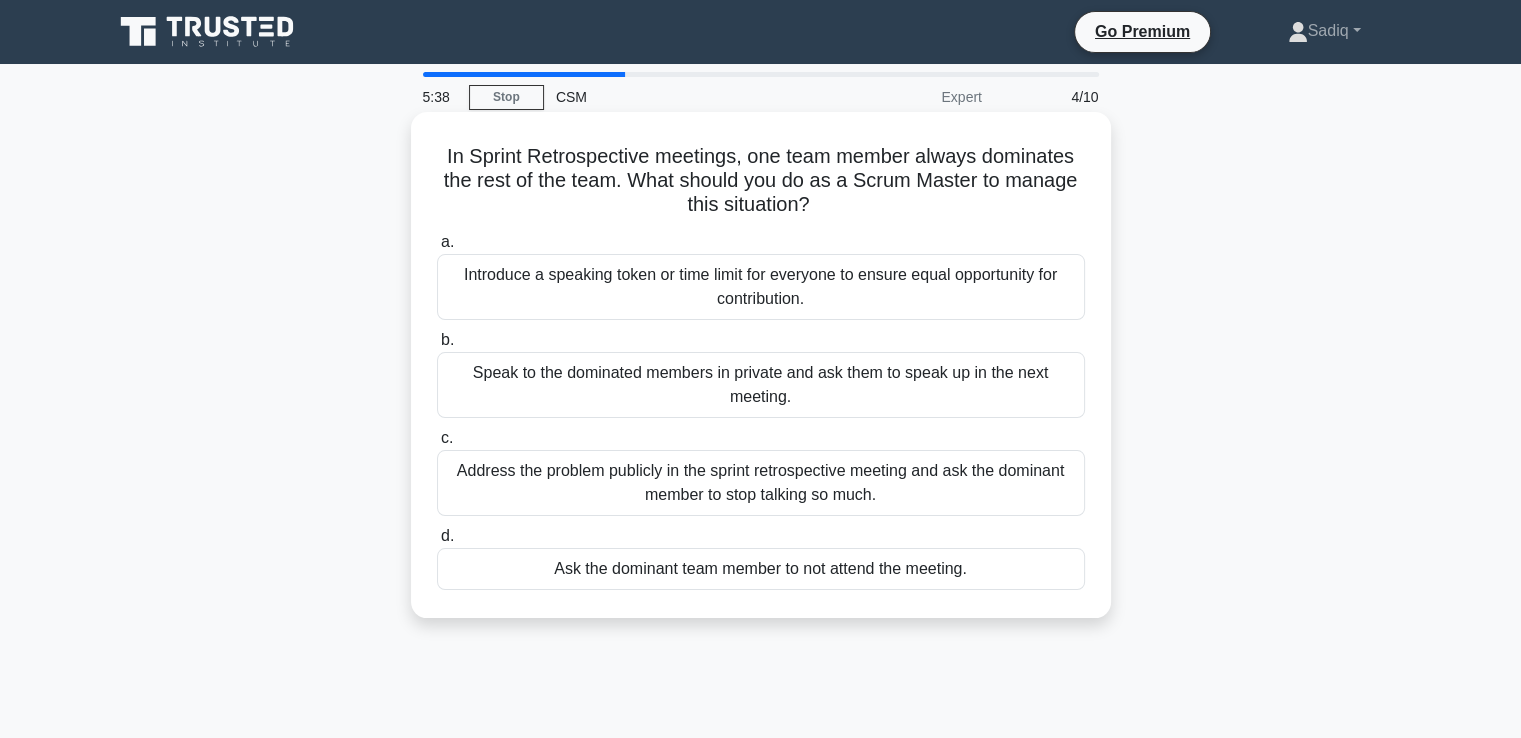 click on "Introduce a speaking token or time limit for everyone to ensure equal opportunity for contribution." at bounding box center [761, 287] 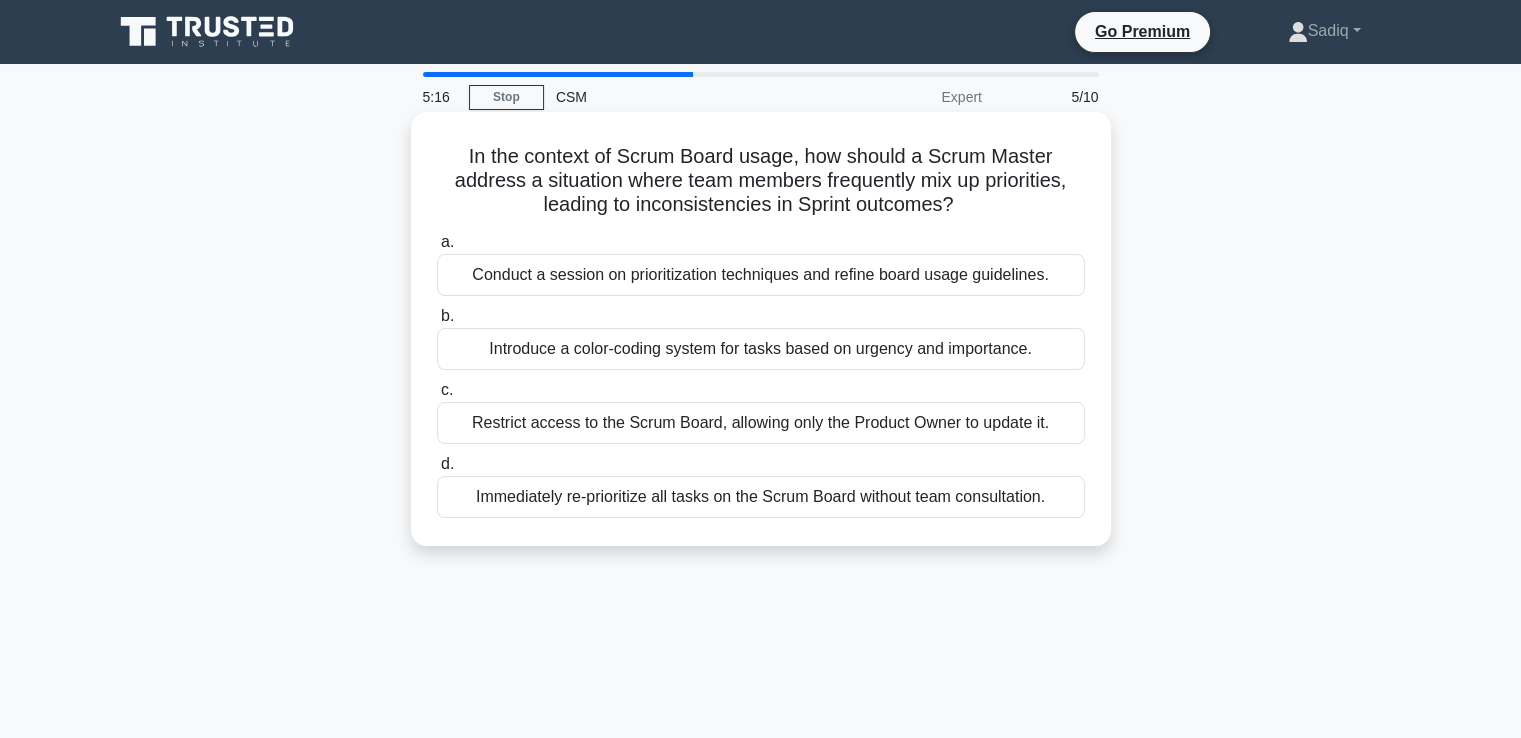 click on "Conduct a session on prioritization techniques and refine board usage guidelines." at bounding box center (761, 275) 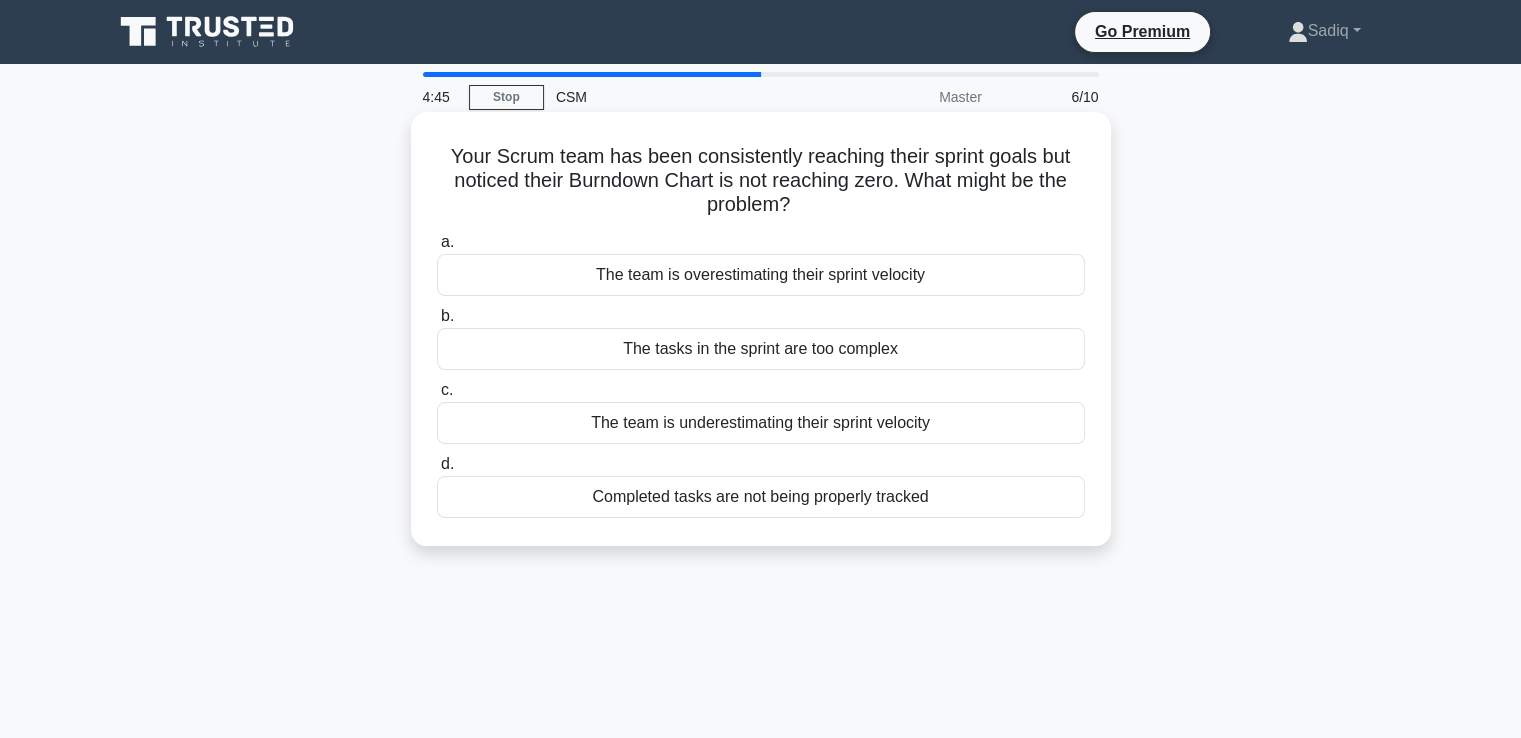 click on "The team is overestimating their sprint velocity" at bounding box center (761, 275) 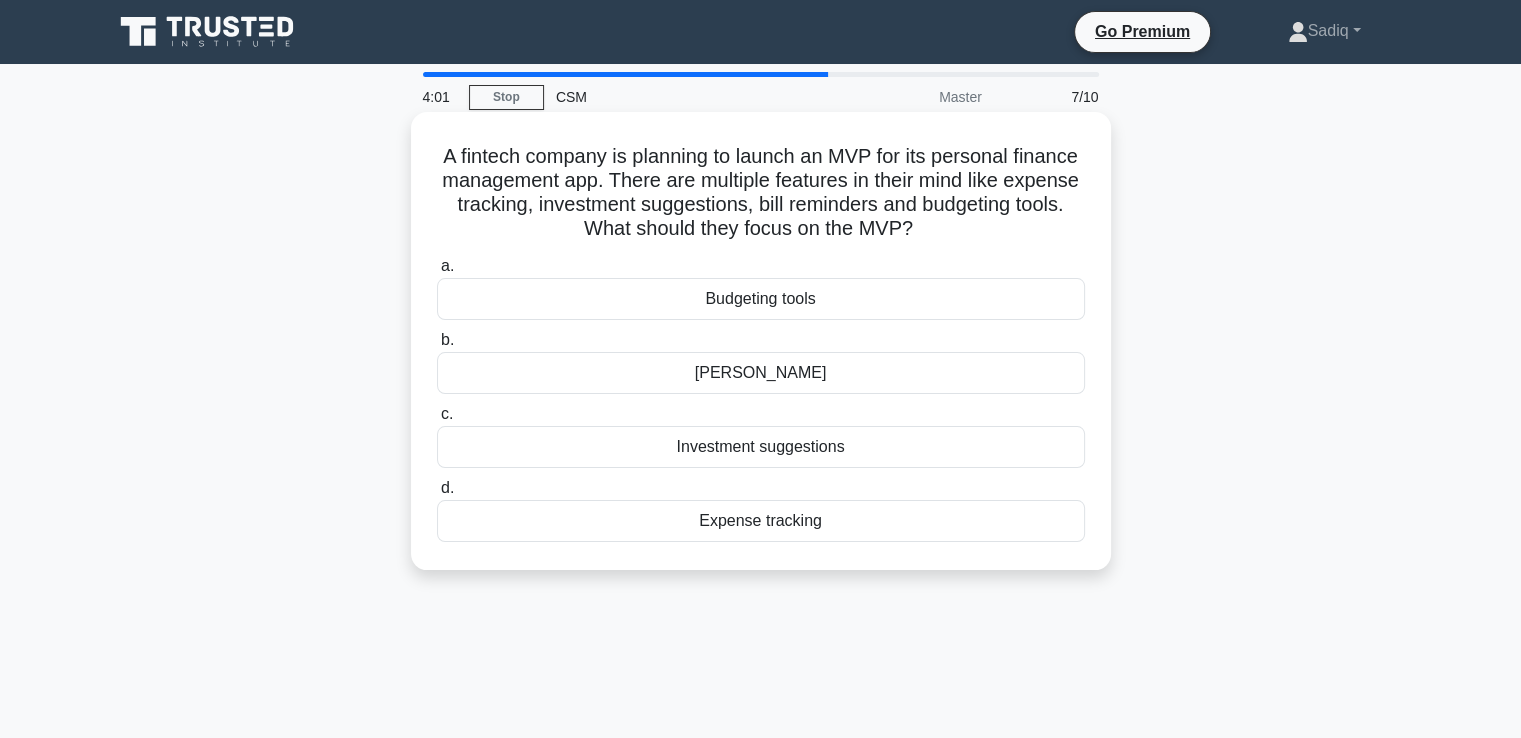click on "Budgeting tools" at bounding box center [761, 299] 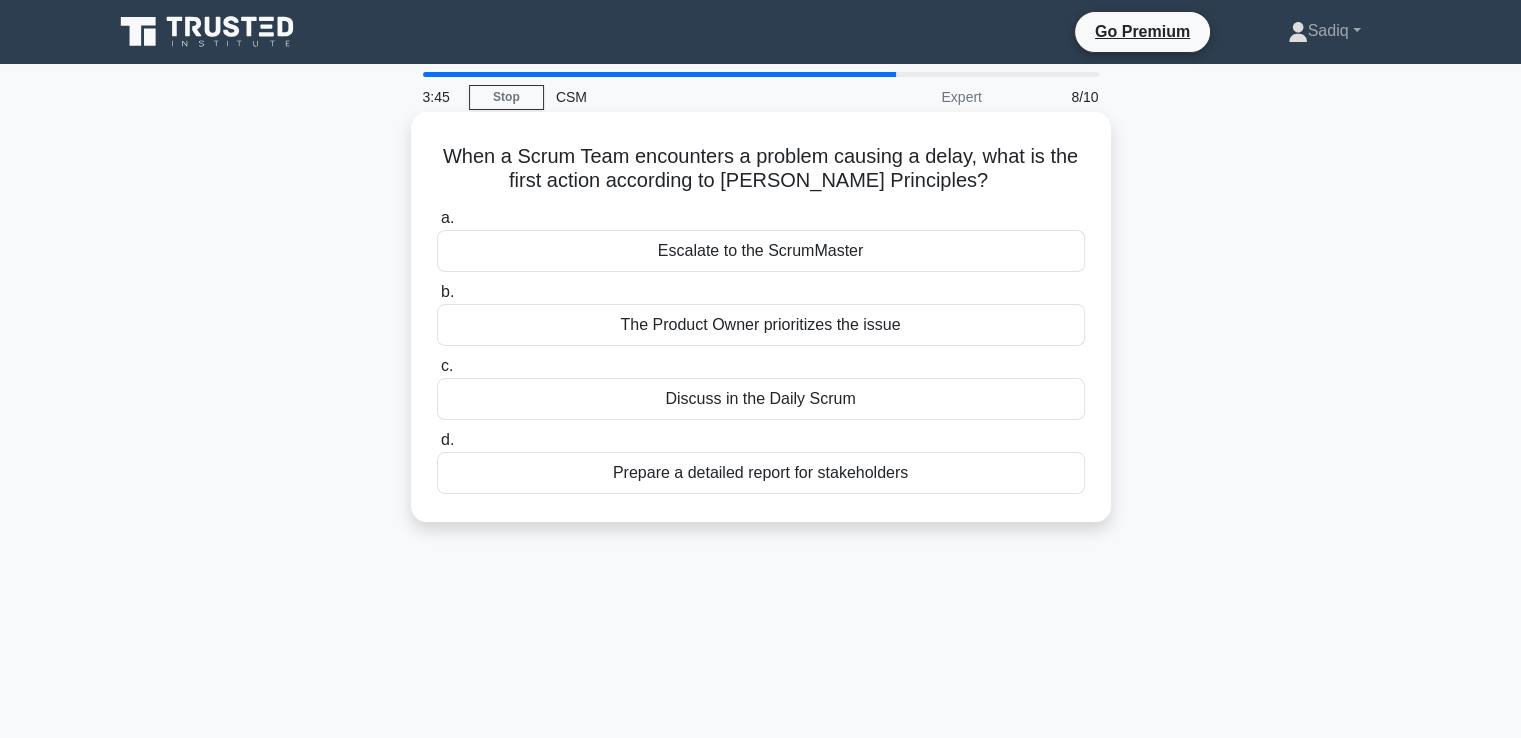 drag, startPoint x: 444, startPoint y: 153, endPoint x: 897, endPoint y: 501, distance: 571.23816 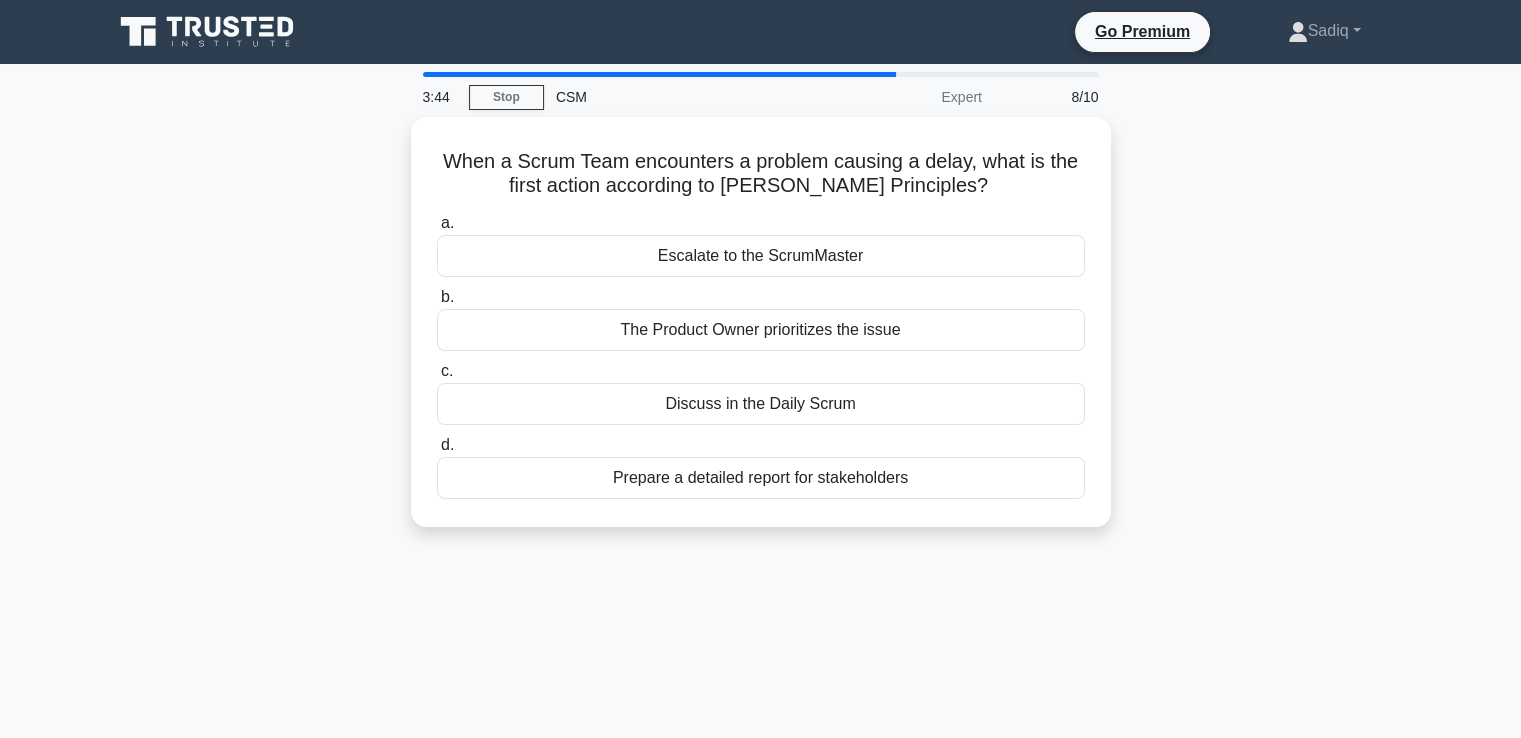 click on "When a Scrum Team encounters a problem causing a delay, what is the first action according to Scrum Principles?
.spinner_0XTQ{transform-origin:center;animation:spinner_y6GP .75s linear infinite}@keyframes spinner_y6GP{100%{transform:rotate(360deg)}}
a.
Escalate to the ScrumMaster
b. c. d." at bounding box center [761, 334] 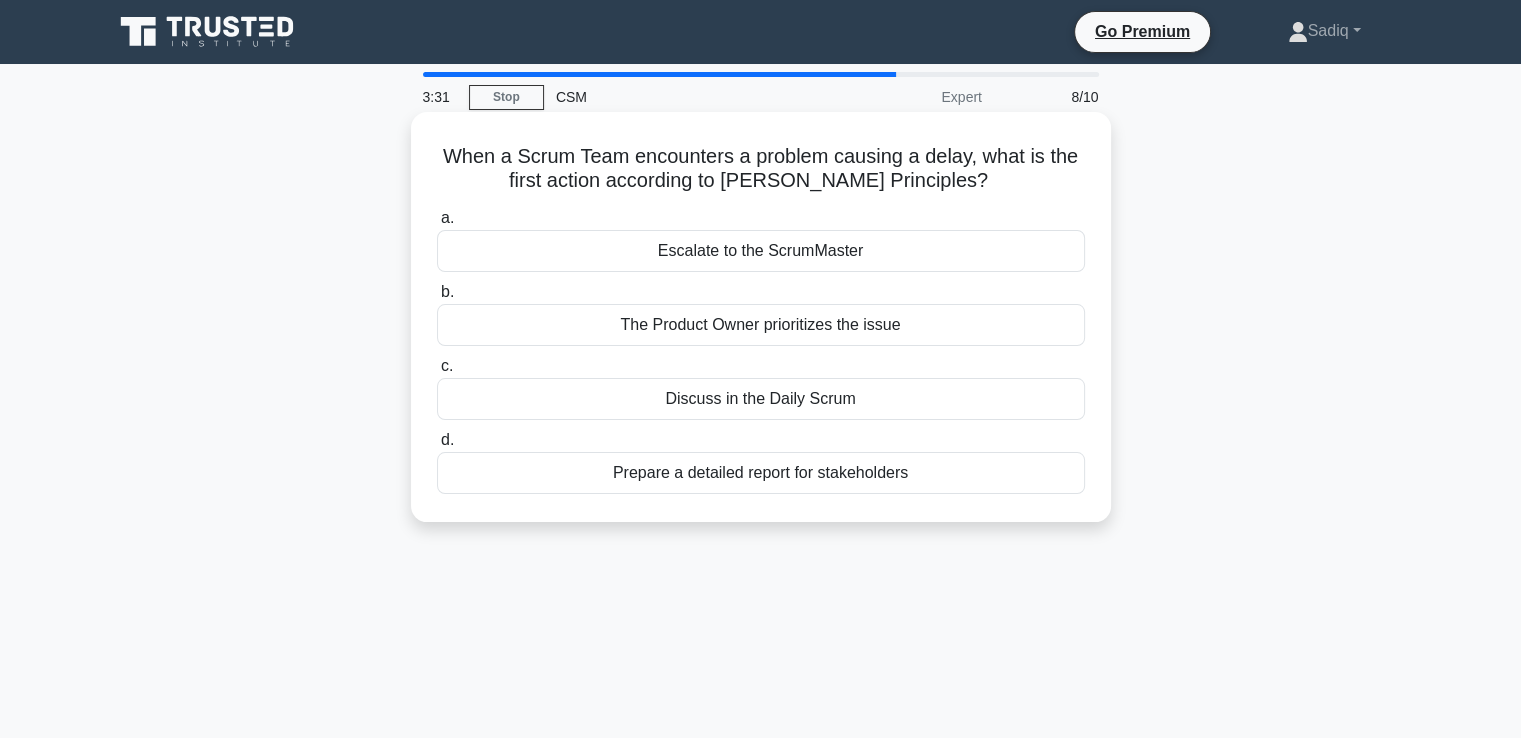 click on "Discuss in the Daily Scrum" at bounding box center [761, 399] 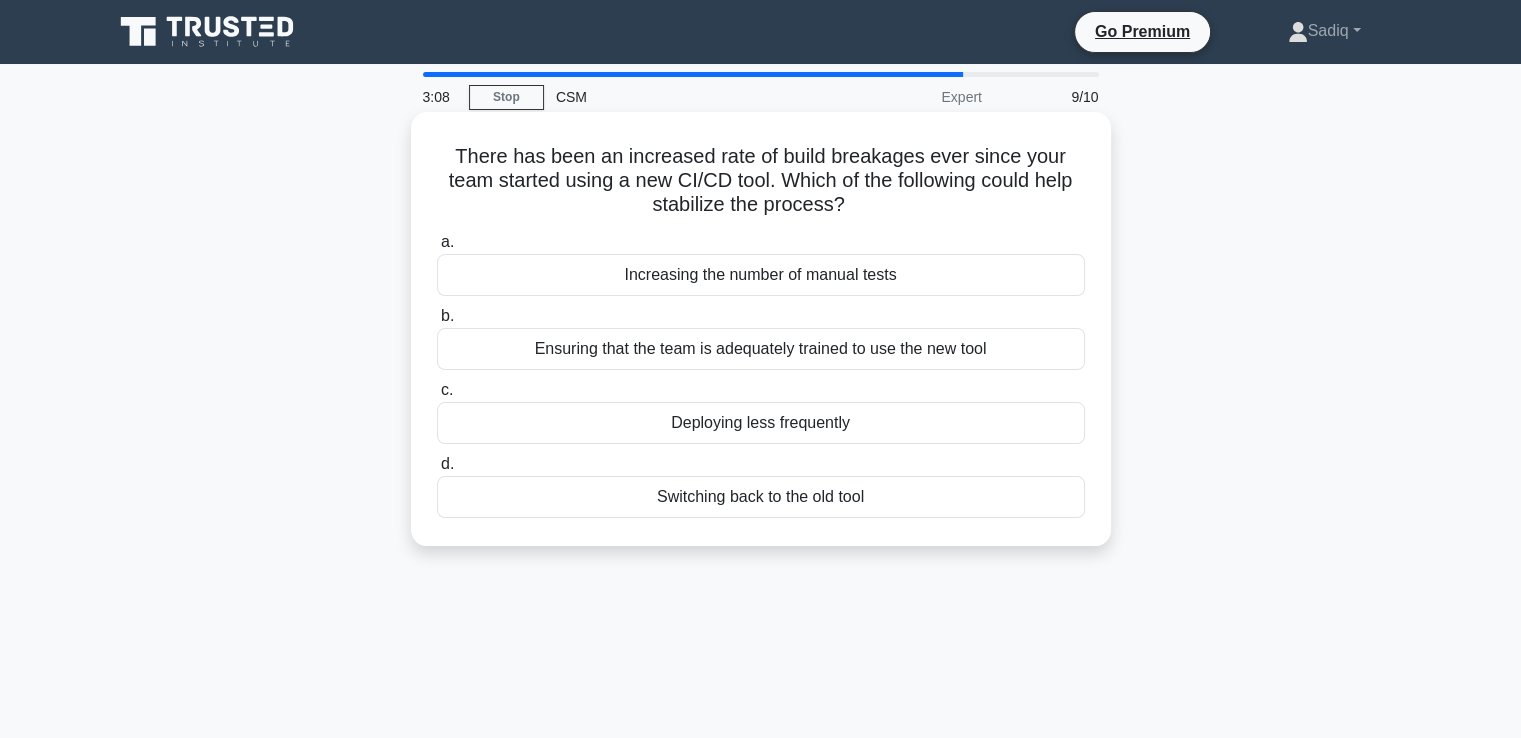 click on "Ensuring that the team is adequately trained to use the new tool" at bounding box center (761, 349) 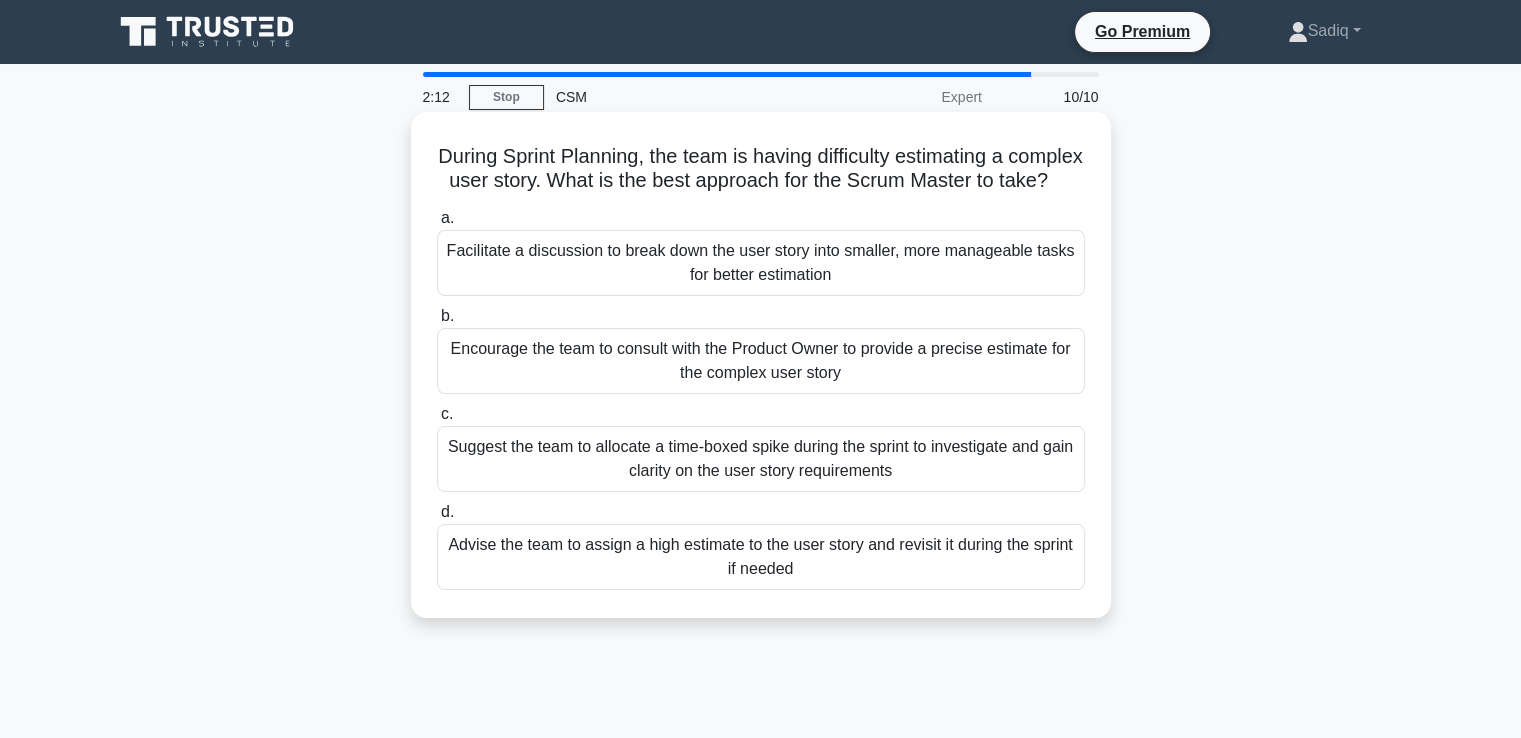 click on "Facilitate a discussion to break down the user story into smaller, more manageable tasks for better estimation" at bounding box center (761, 263) 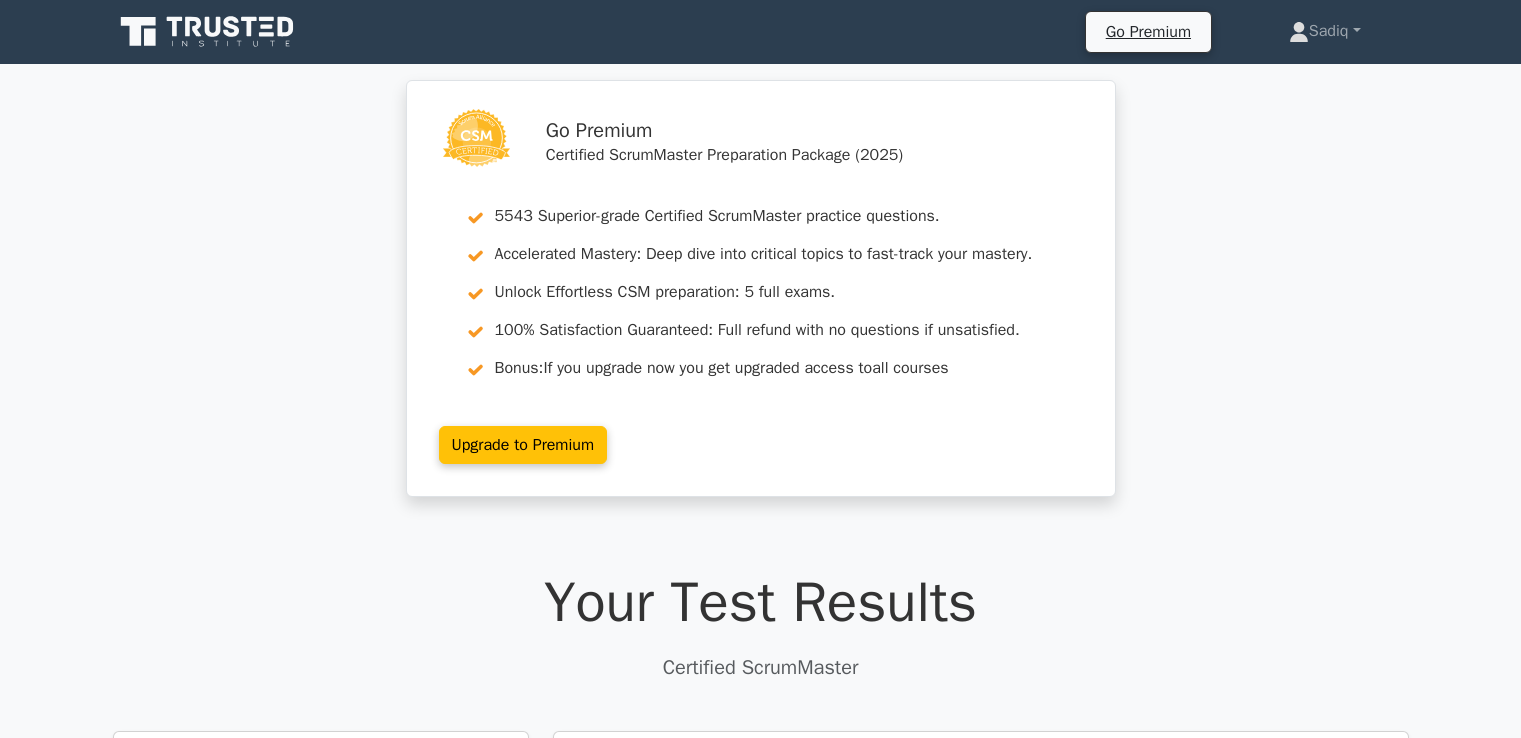 scroll, scrollTop: 542, scrollLeft: 0, axis: vertical 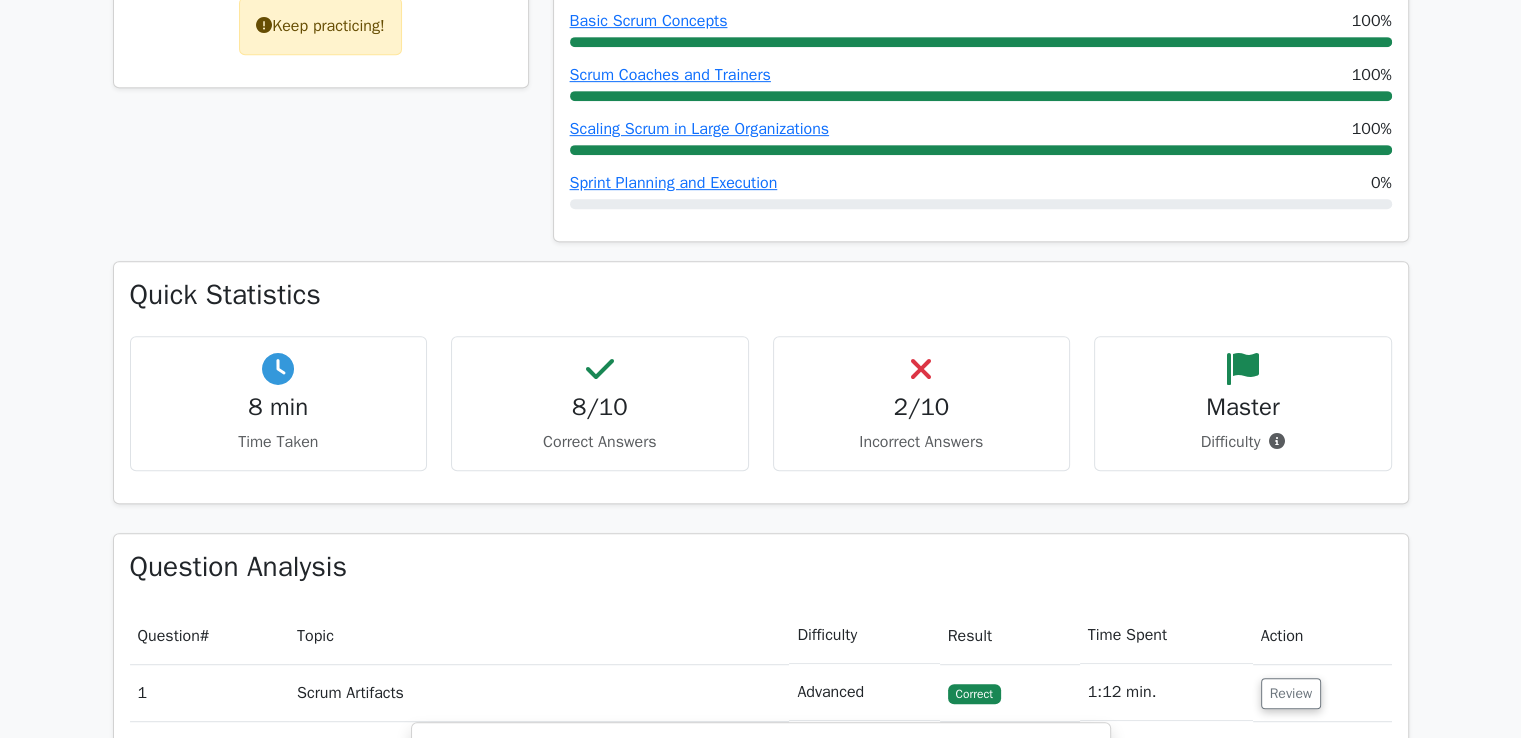 click on "2/10
Incorrect Answers" at bounding box center (922, 403) 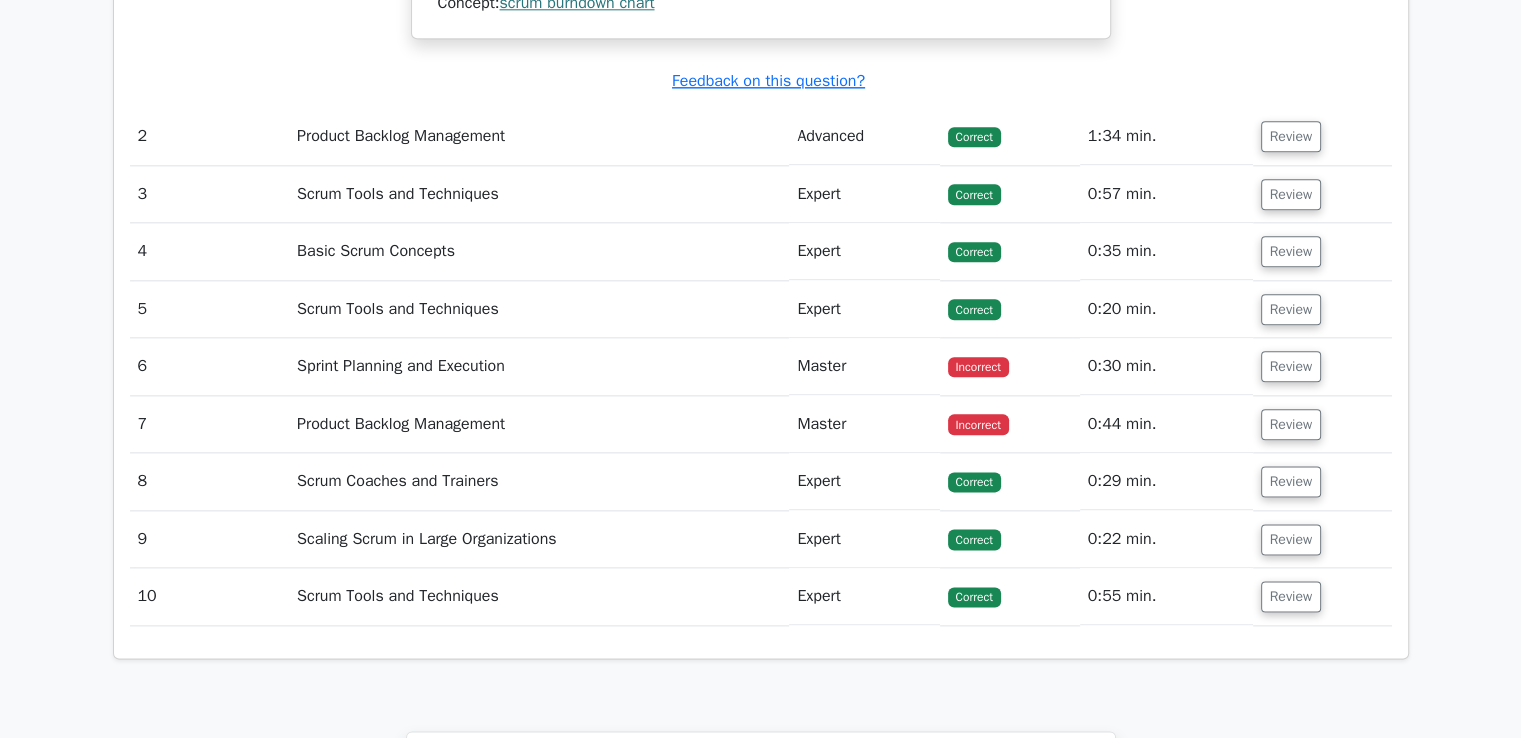 scroll, scrollTop: 2390, scrollLeft: 0, axis: vertical 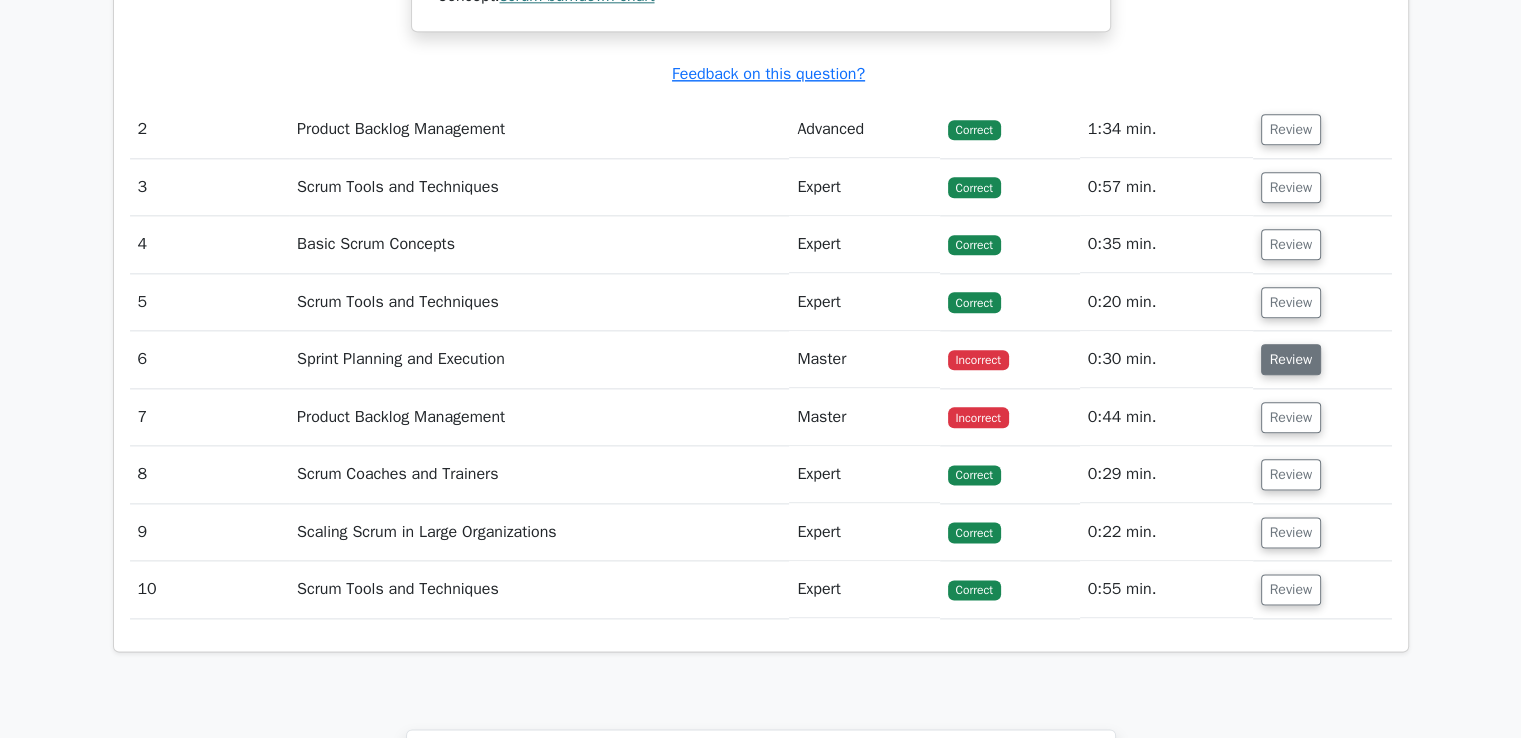 click on "Review" at bounding box center [1291, 359] 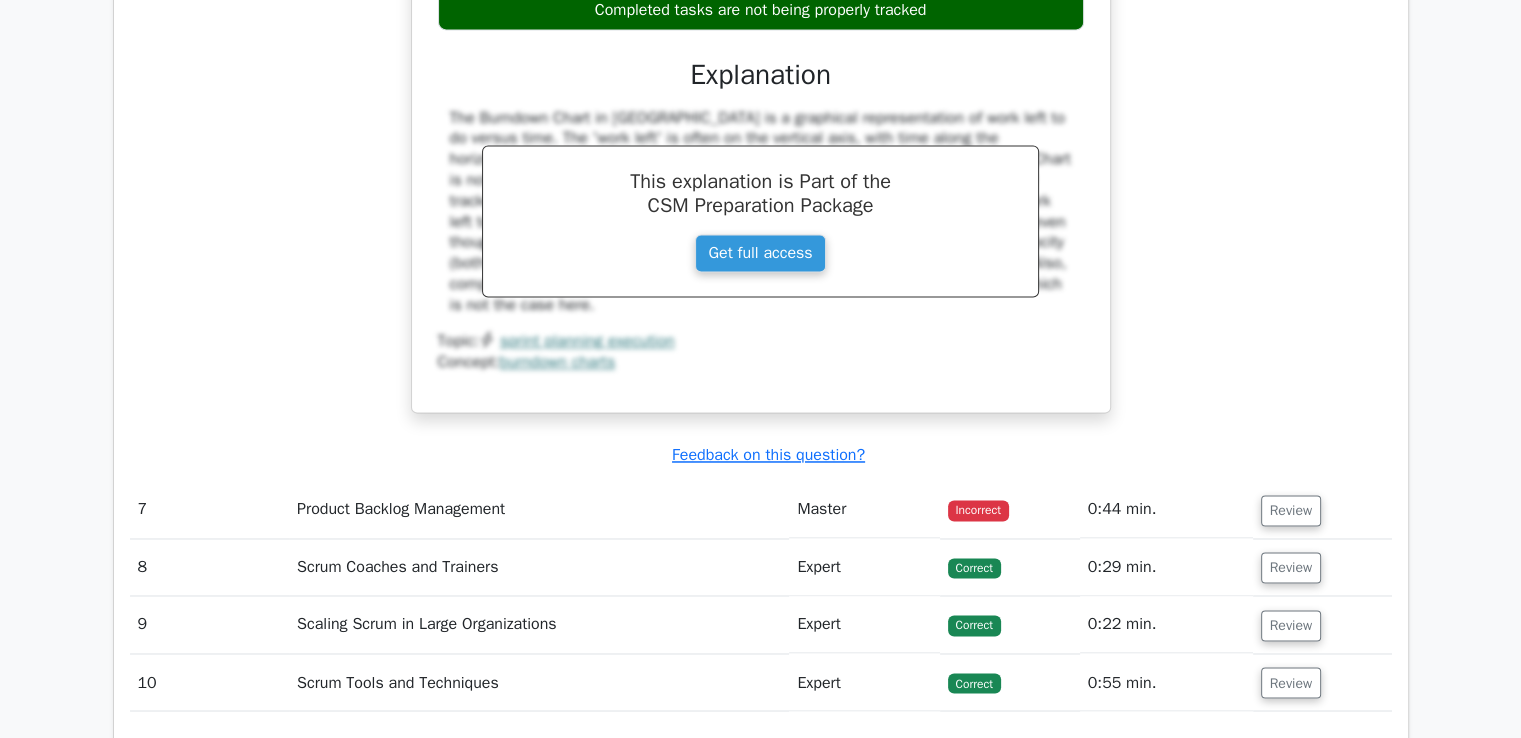 scroll, scrollTop: 3132, scrollLeft: 0, axis: vertical 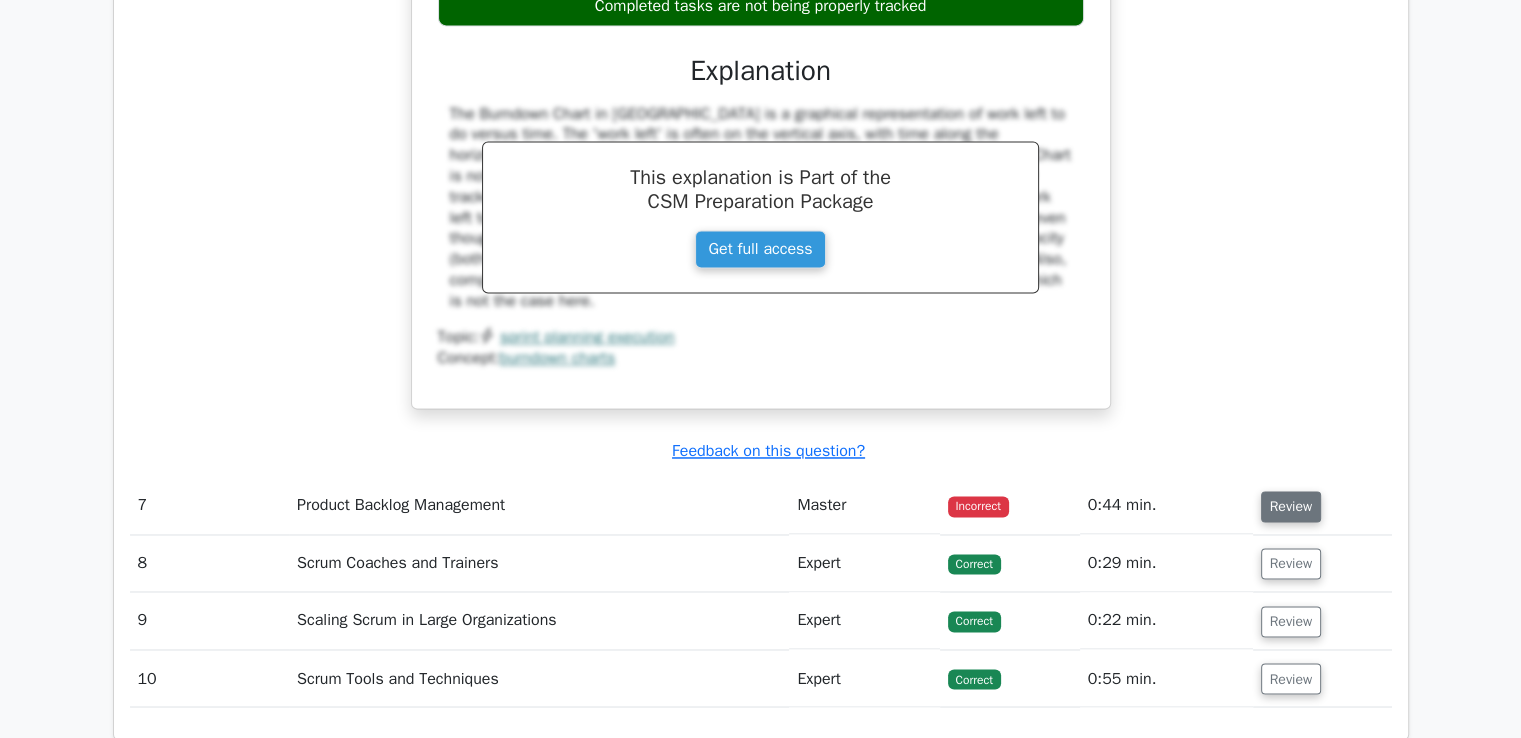 click on "Review" at bounding box center [1291, 506] 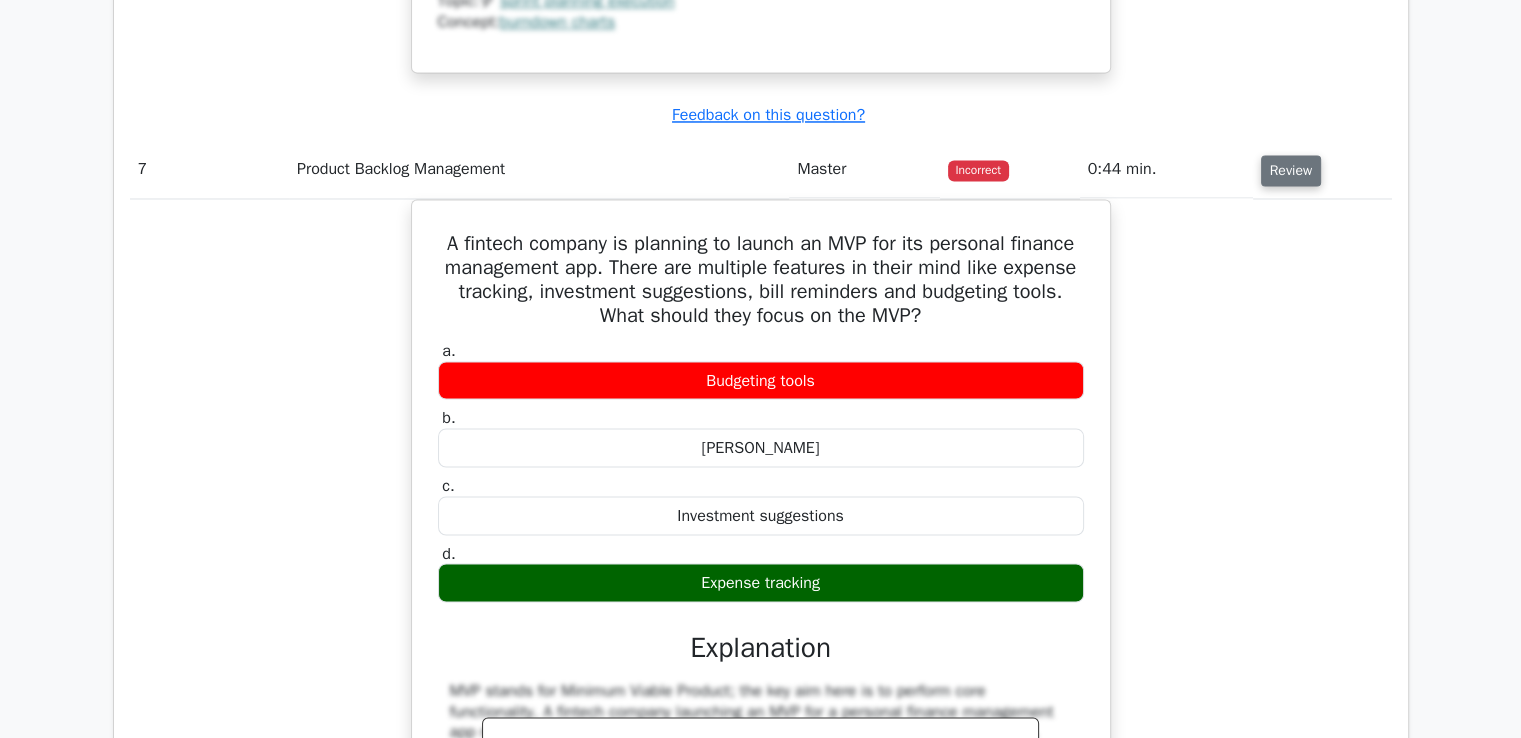 scroll, scrollTop: 3468, scrollLeft: 0, axis: vertical 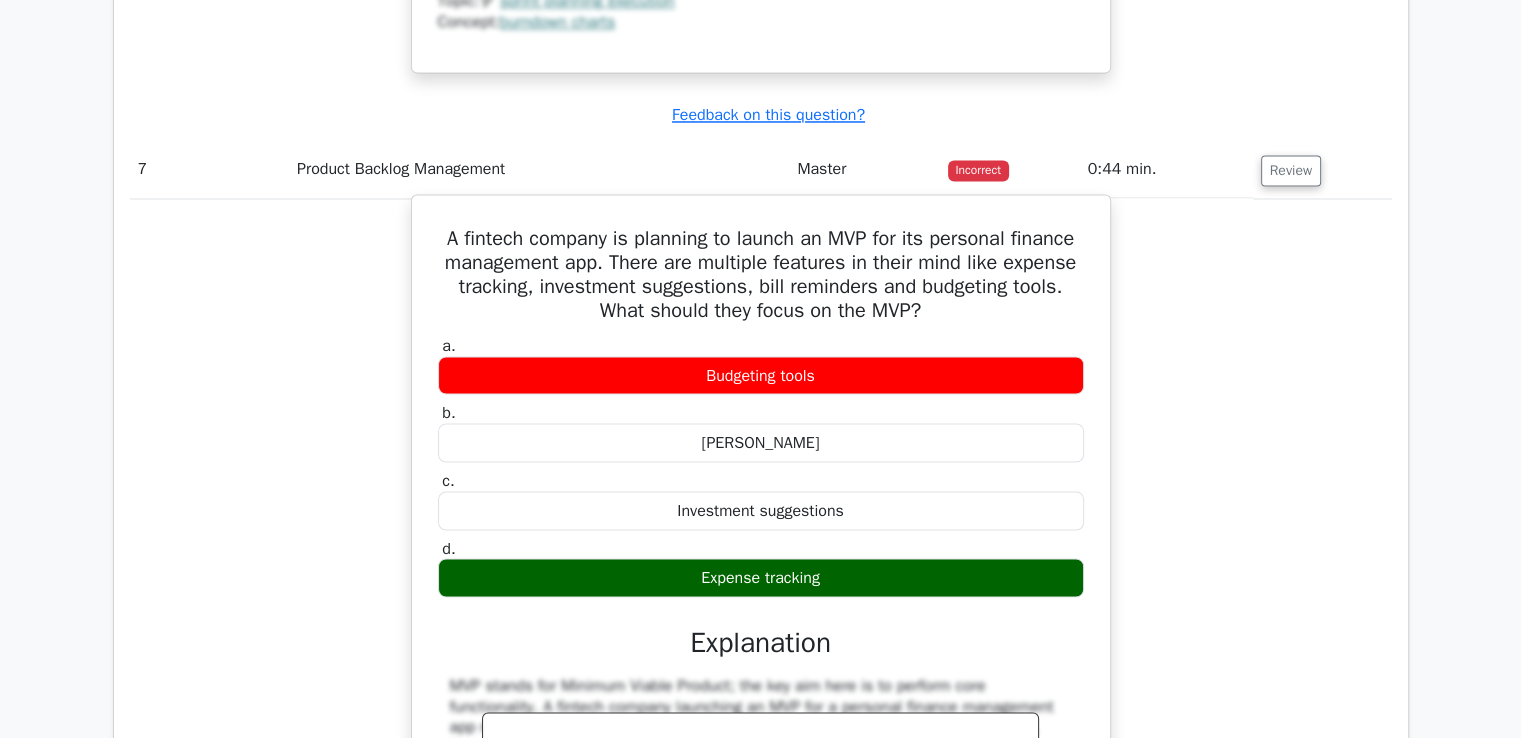 drag, startPoint x: 469, startPoint y: 228, endPoint x: 855, endPoint y: 581, distance: 523.07263 